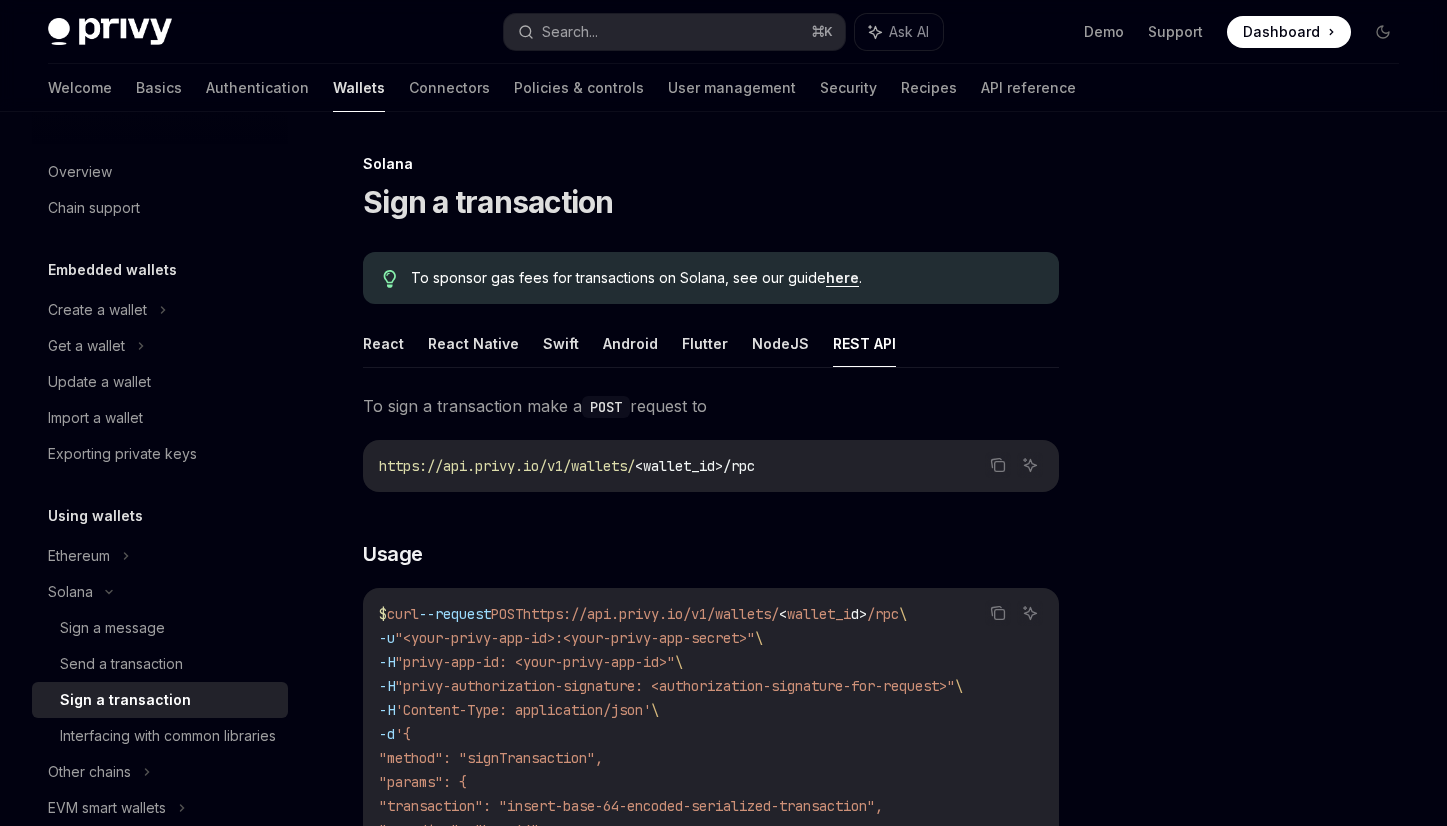 scroll, scrollTop: 181, scrollLeft: 0, axis: vertical 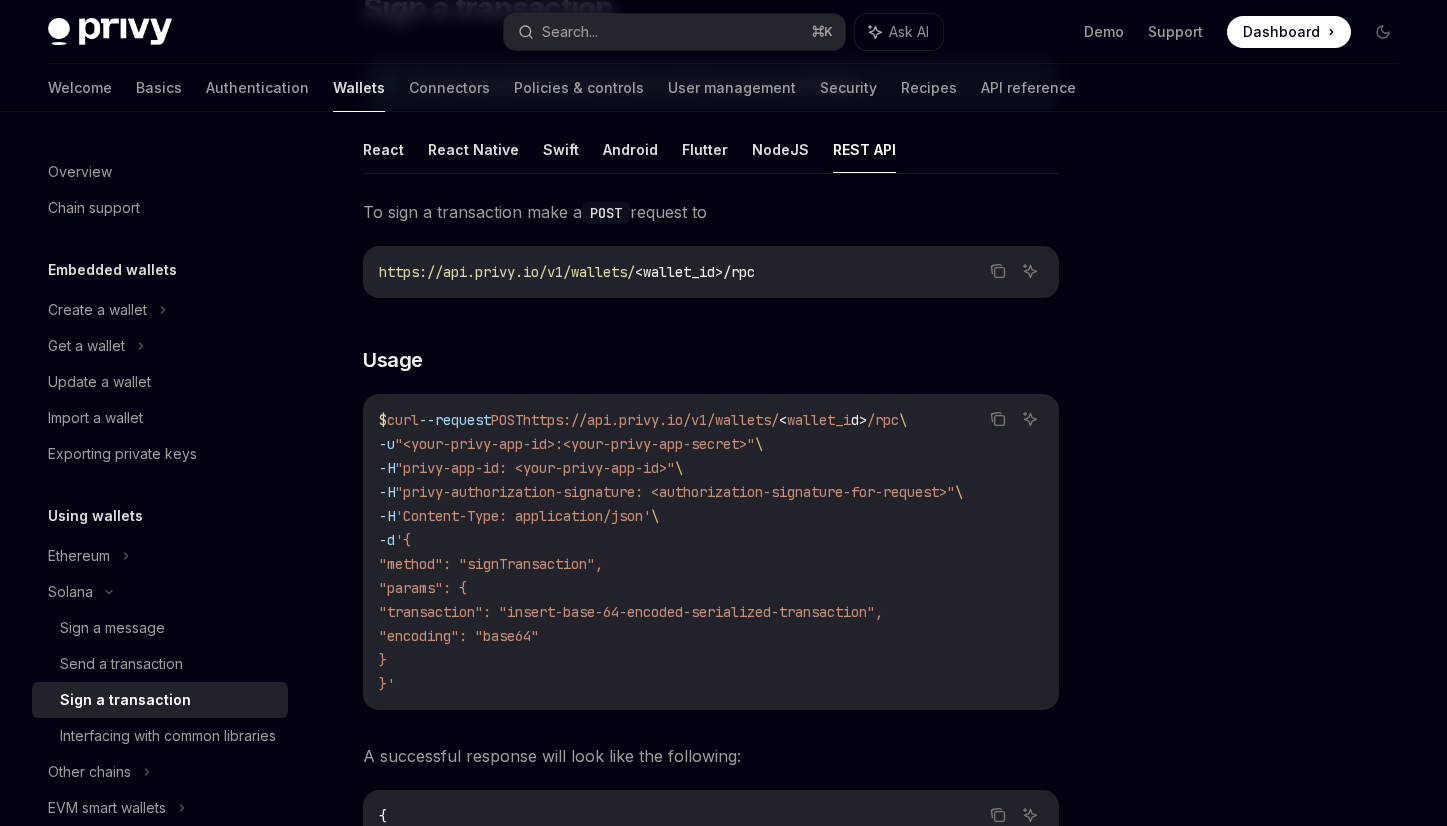 click on ""privy-authorization-signature: <authorization-signature-for-request>"" at bounding box center (675, 492) 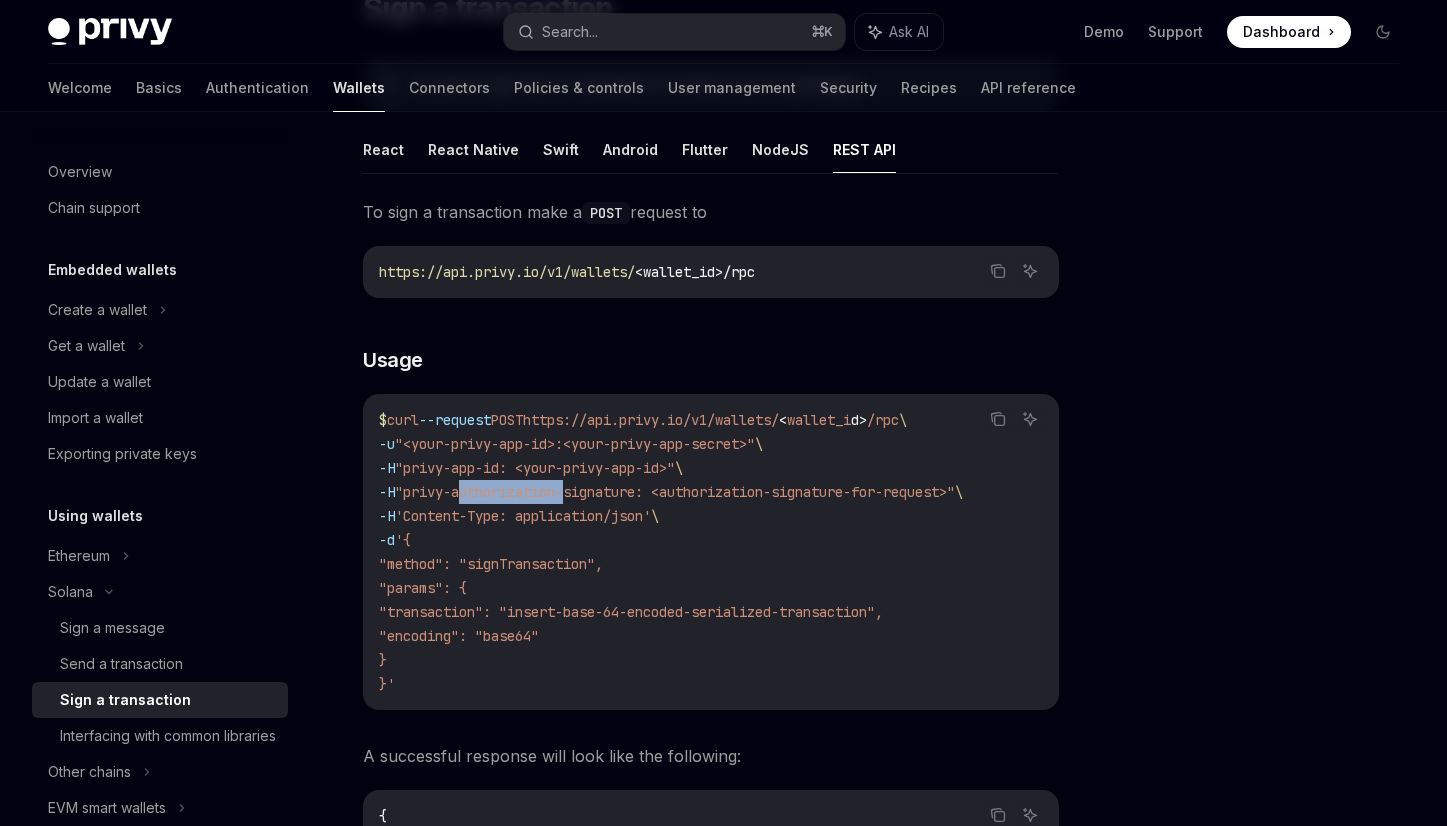 click on ""privy-authorization-signature: <authorization-signature-for-request>"" at bounding box center (675, 492) 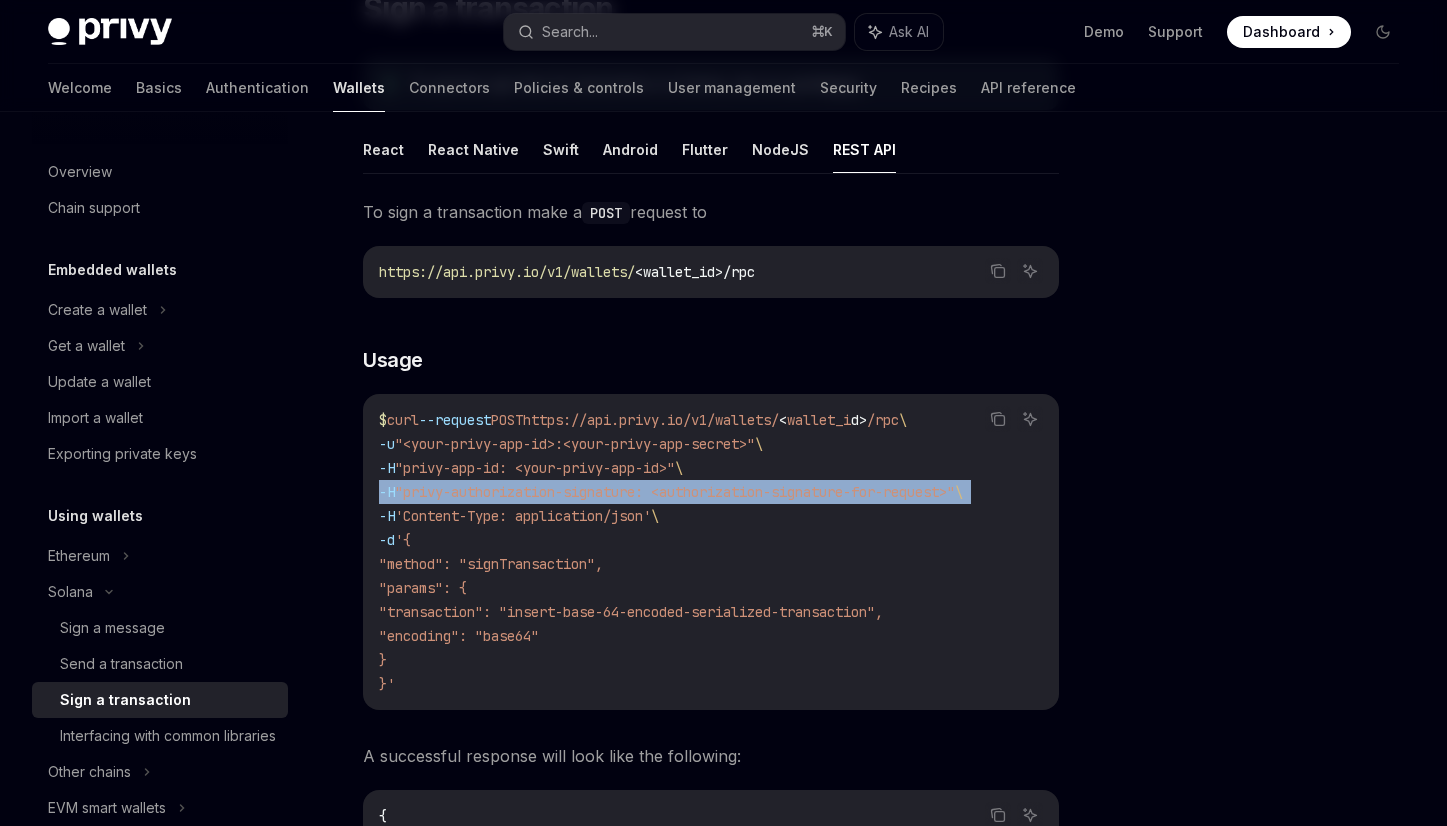 click on ""privy-authorization-signature: <authorization-signature-for-request>"" at bounding box center [675, 492] 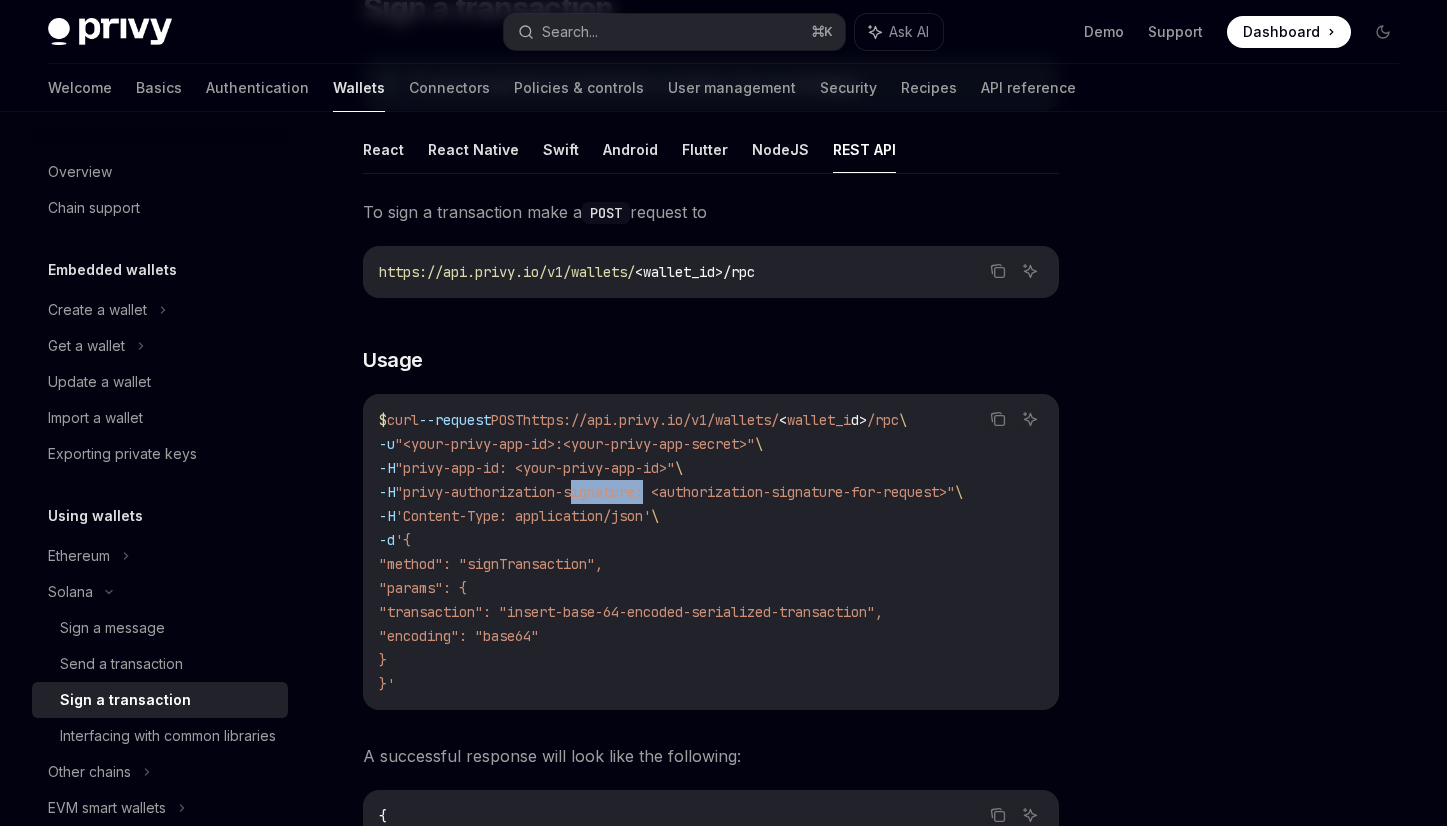 click on ""privy-authorization-signature: <authorization-signature-for-request>"" at bounding box center [675, 492] 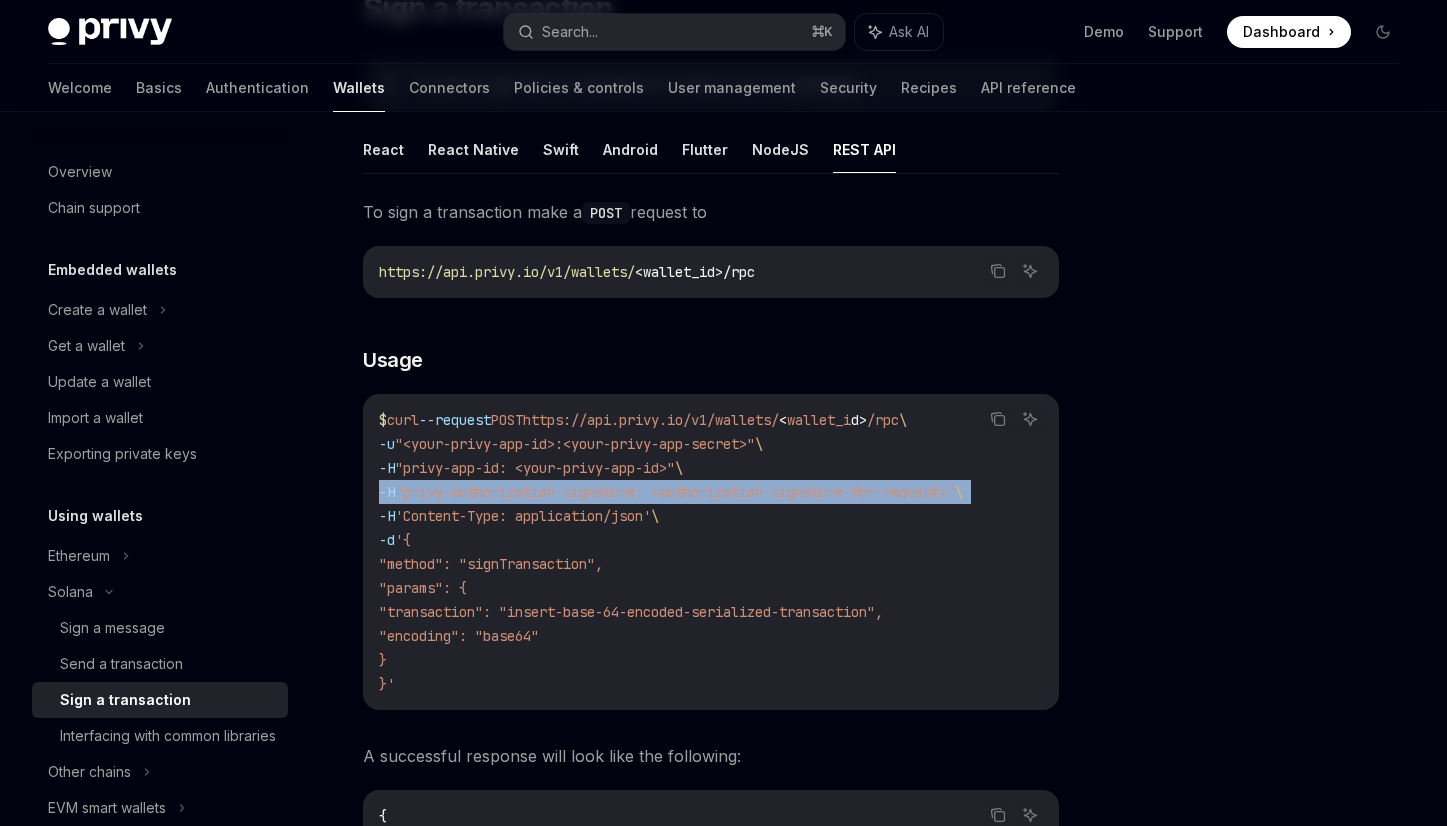 click on ""privy-authorization-signature: <authorization-signature-for-request>"" at bounding box center [675, 492] 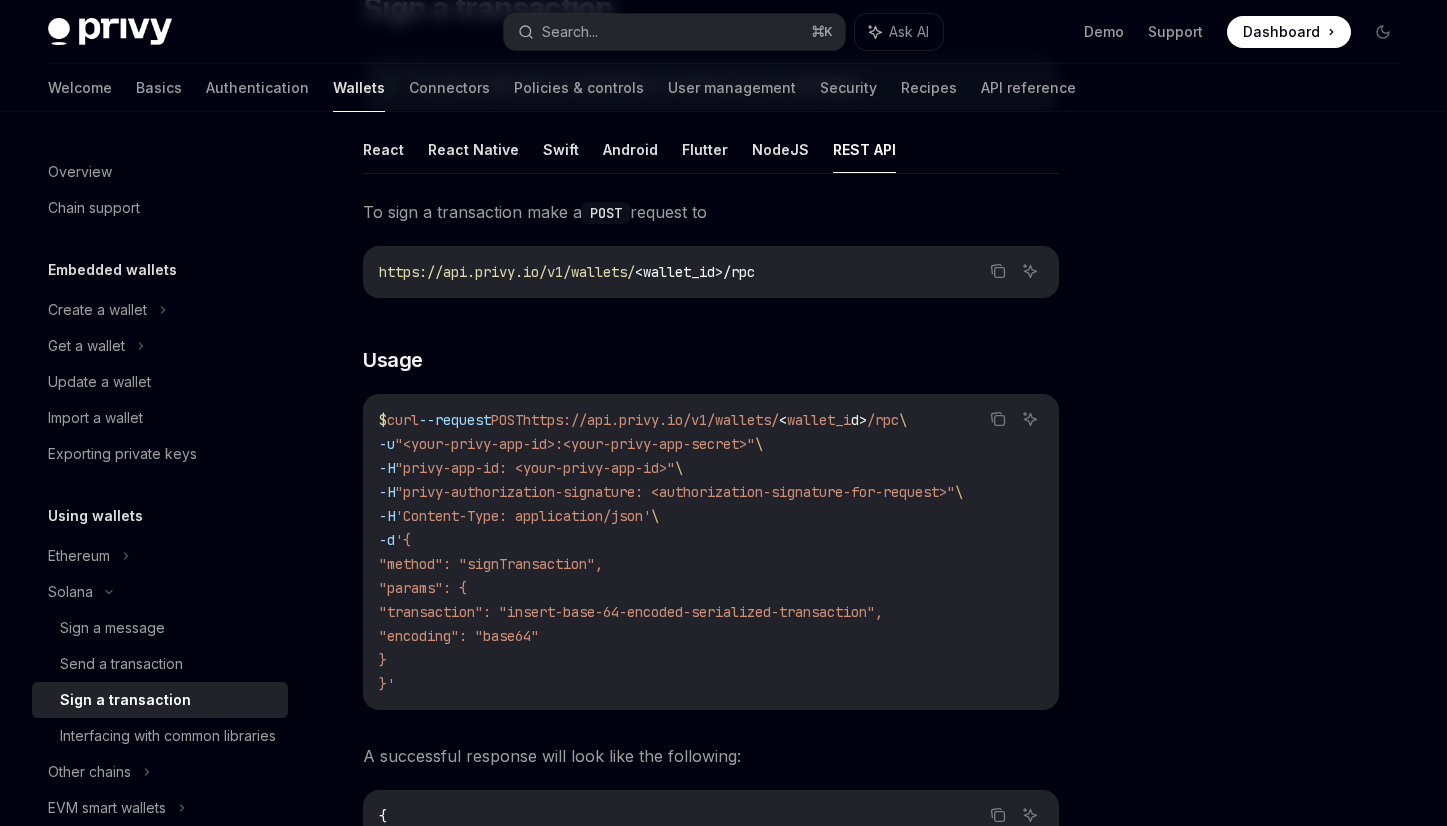 click on ""privy-app-id: <your-privy-app-id>"" at bounding box center [535, 468] 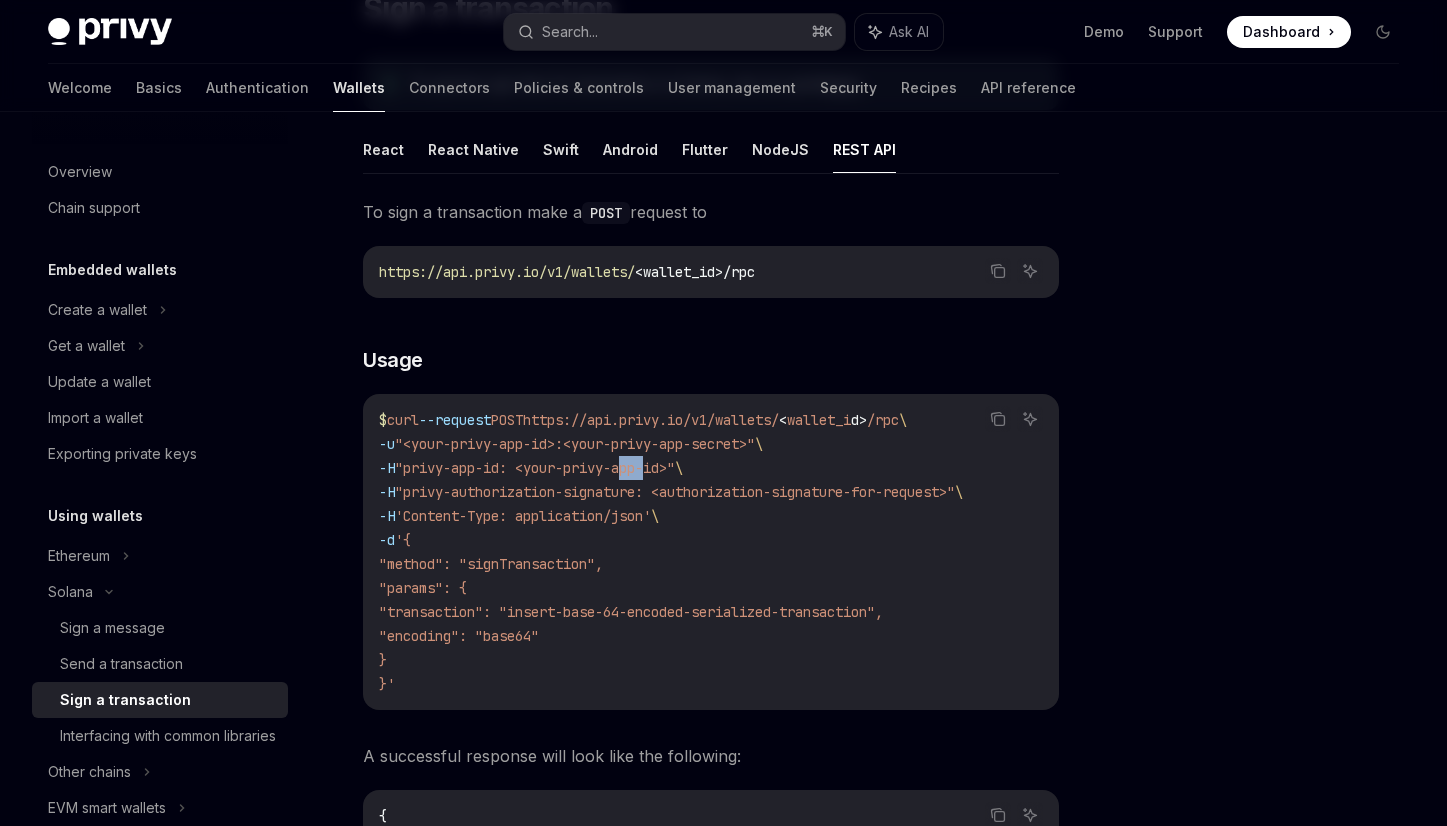 click on ""privy-app-id: <your-privy-app-id>"" at bounding box center [535, 468] 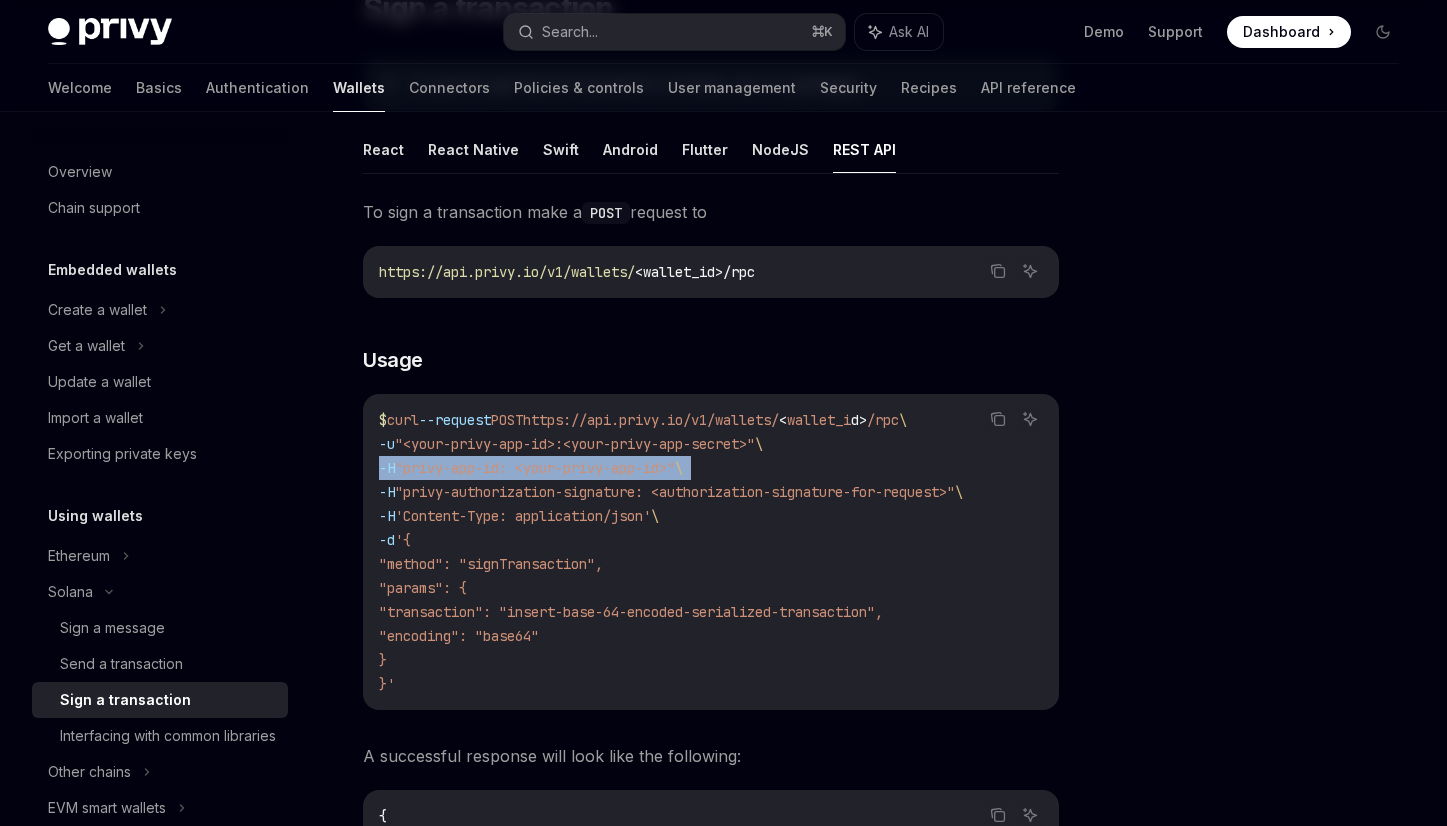 click on ""privy-app-id: <your-privy-app-id>"" at bounding box center (535, 468) 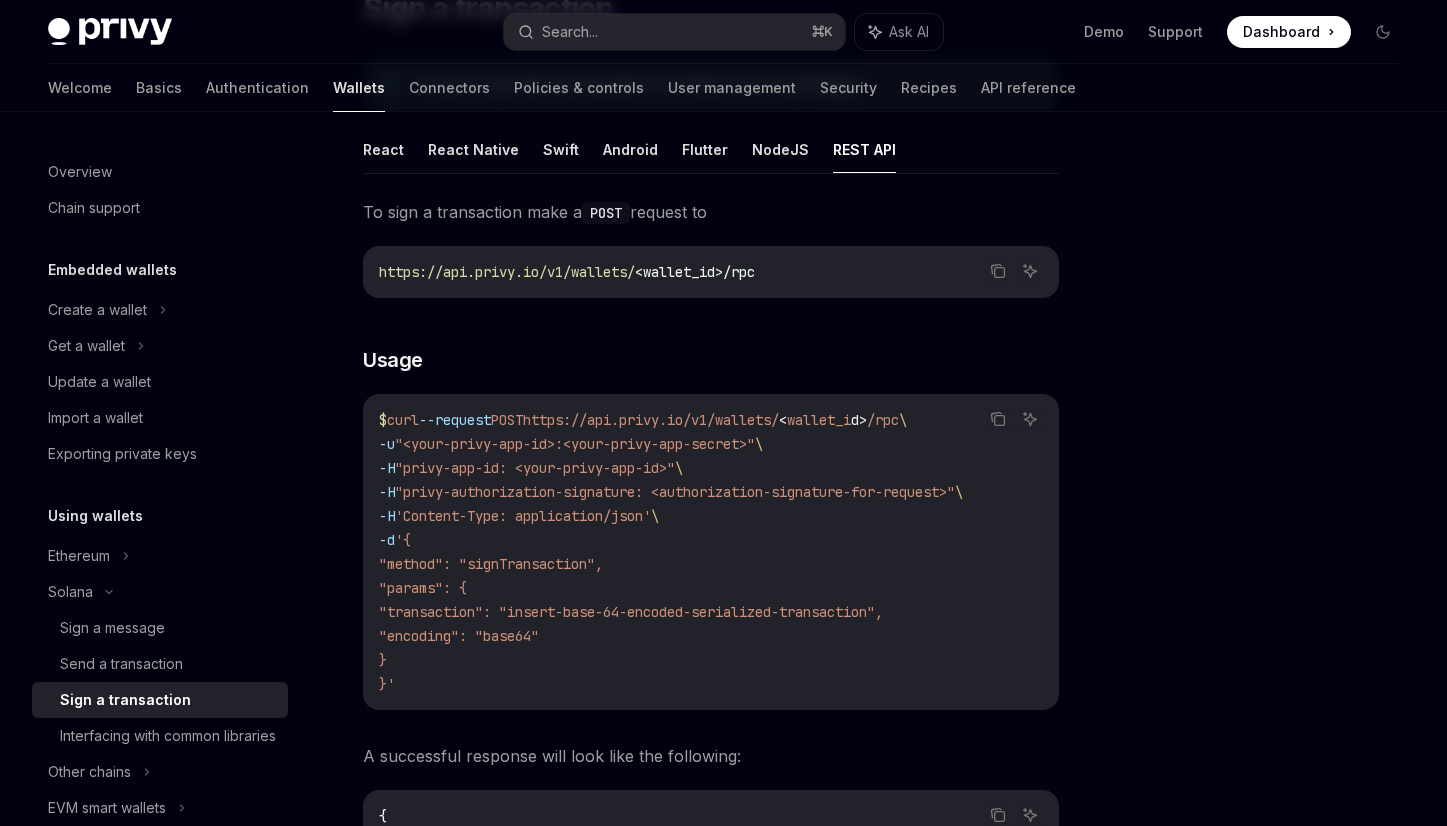 click on ""privy-authorization-signature: <authorization-signature-for-request>"" at bounding box center (675, 492) 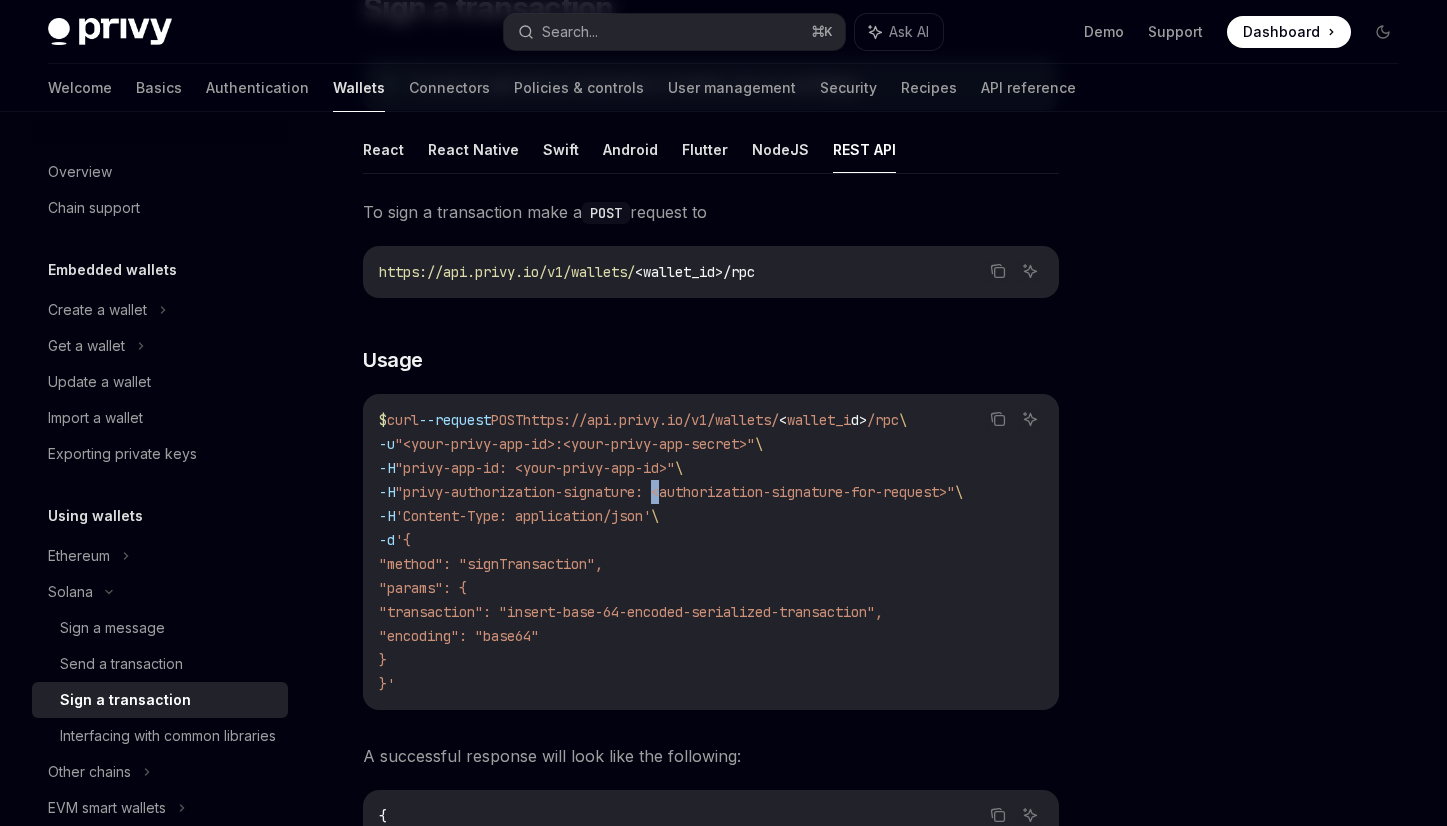 click on ""privy-authorization-signature: <authorization-signature-for-request>"" at bounding box center (675, 492) 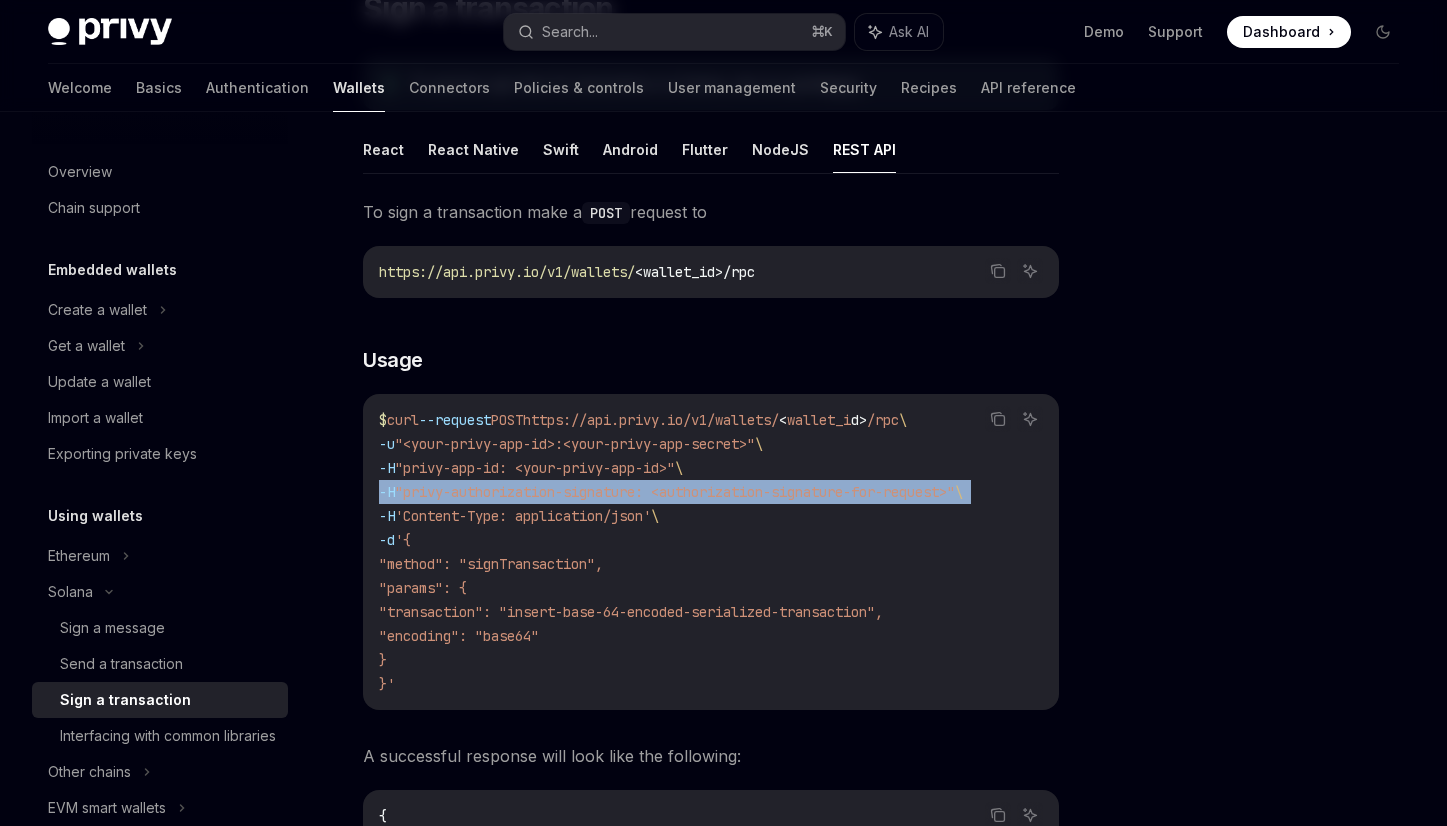 click on ""privy-authorization-signature: <authorization-signature-for-request>"" at bounding box center (675, 492) 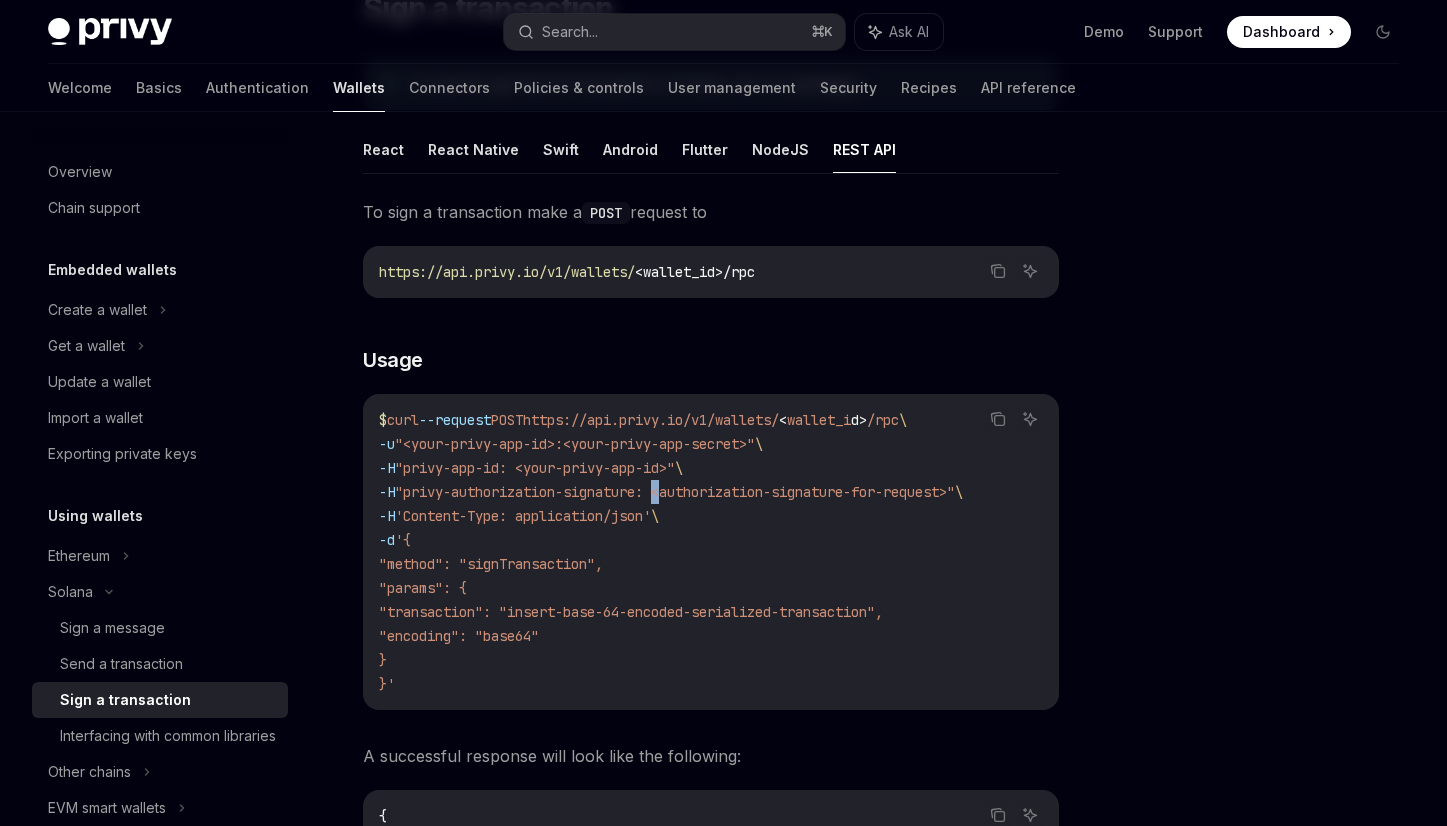 click on ""privy-authorization-signature: <authorization-signature-for-request>"" at bounding box center (675, 492) 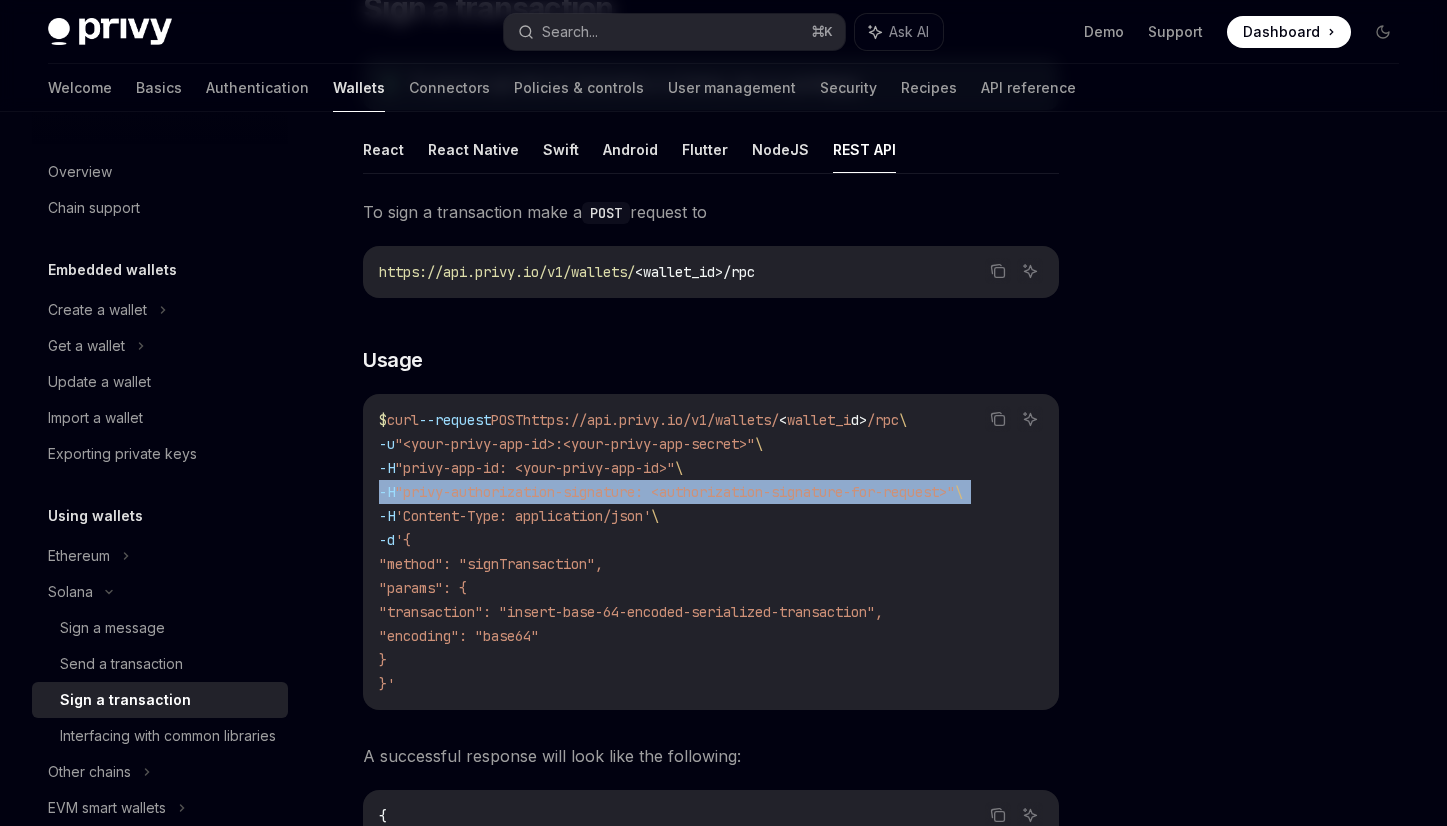 click on ""privy-authorization-signature: <authorization-signature-for-request>"" at bounding box center [675, 492] 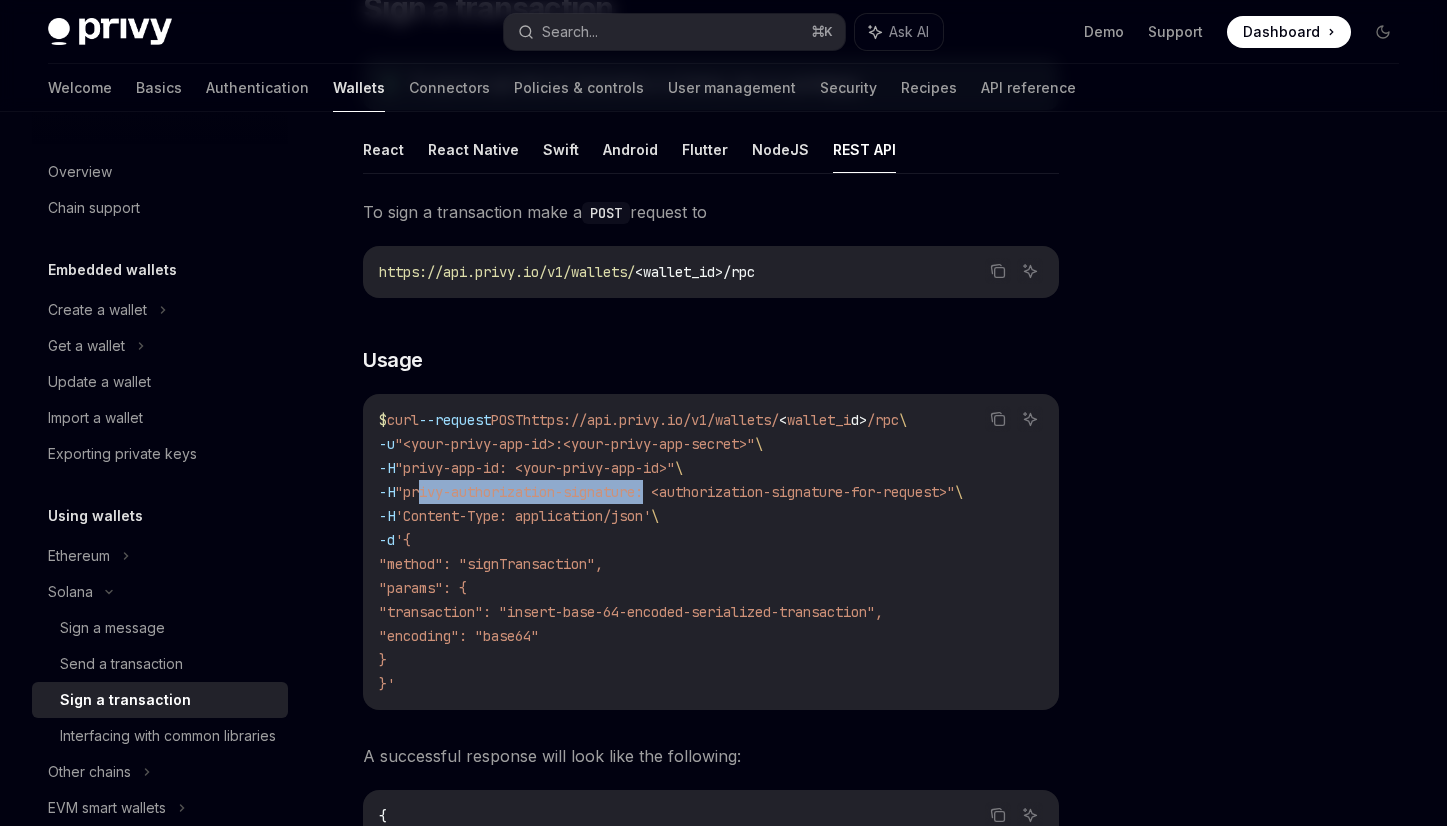 drag, startPoint x: 451, startPoint y: 494, endPoint x: 689, endPoint y: 484, distance: 238.20999 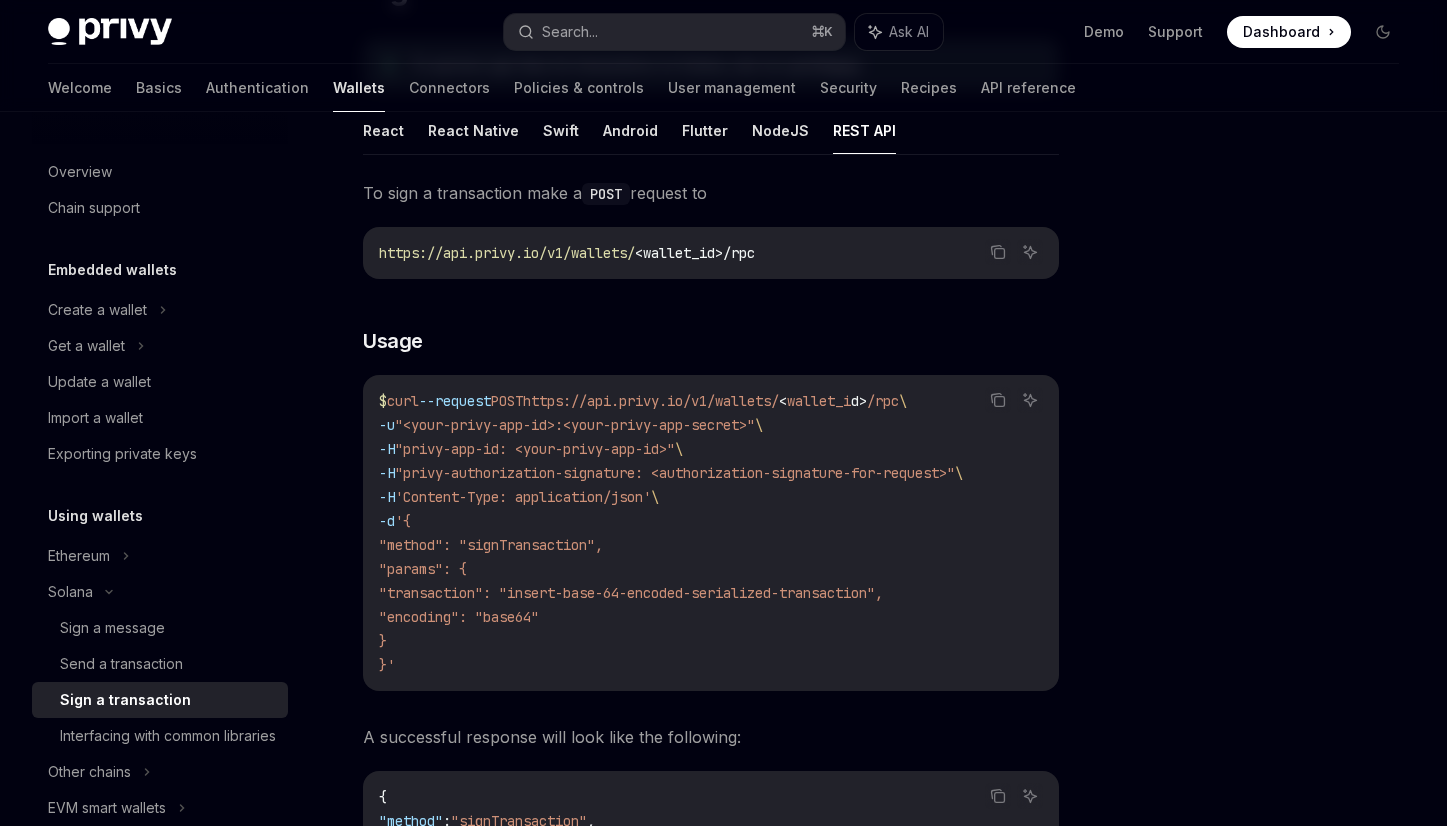 scroll, scrollTop: 242, scrollLeft: 0, axis: vertical 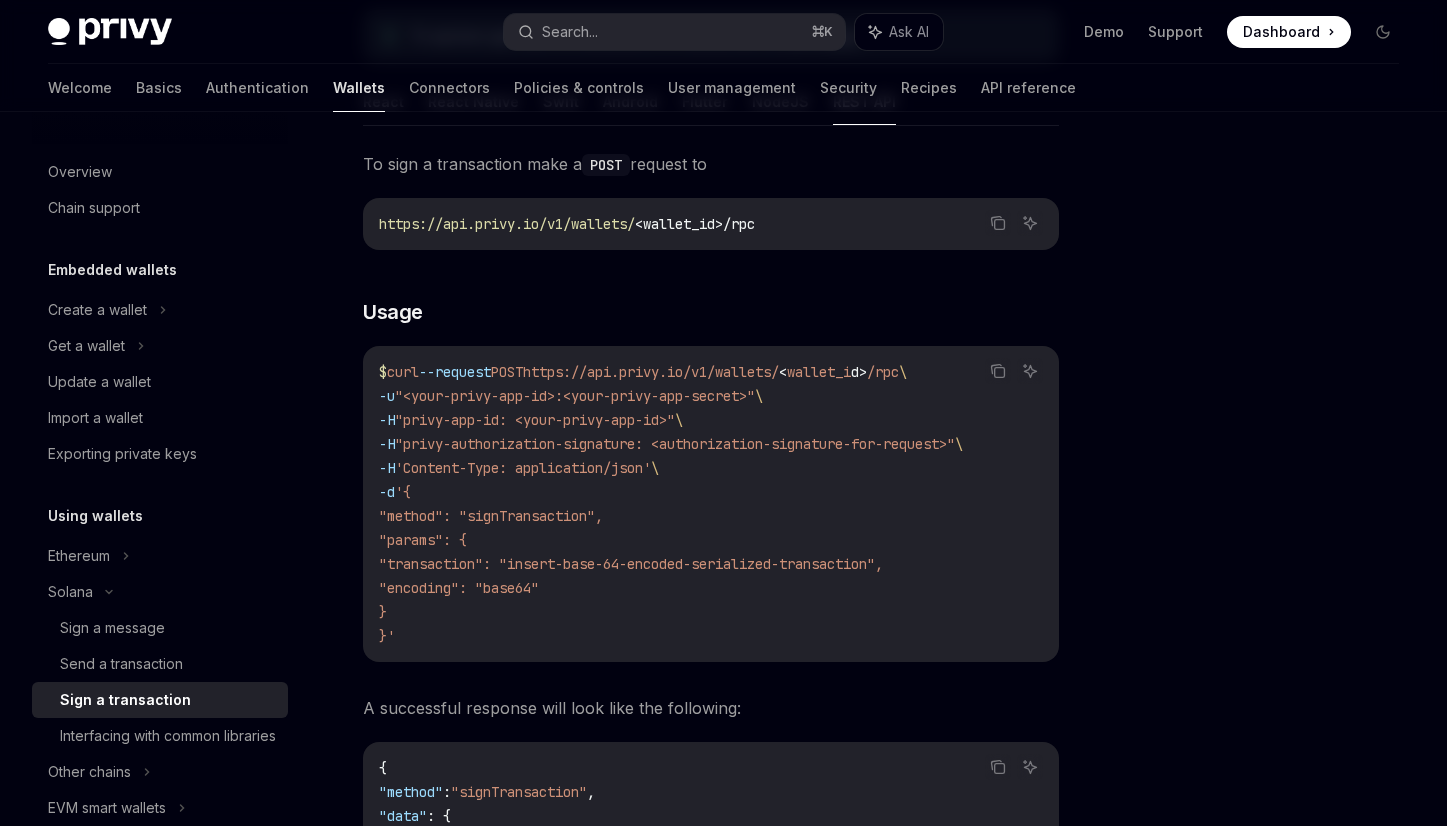 drag, startPoint x: 480, startPoint y: 438, endPoint x: 927, endPoint y: 479, distance: 448.87637 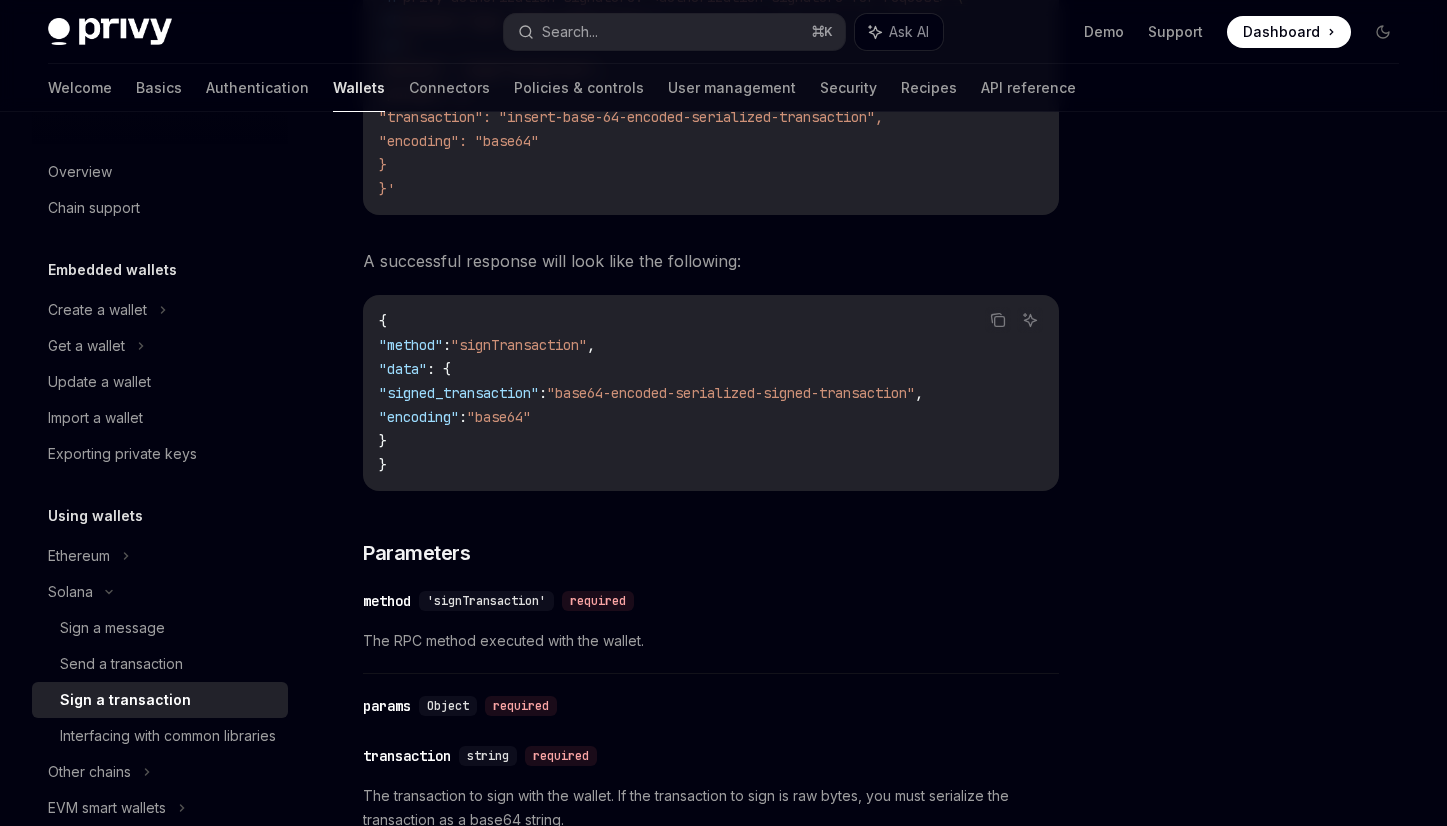 scroll, scrollTop: 666, scrollLeft: 0, axis: vertical 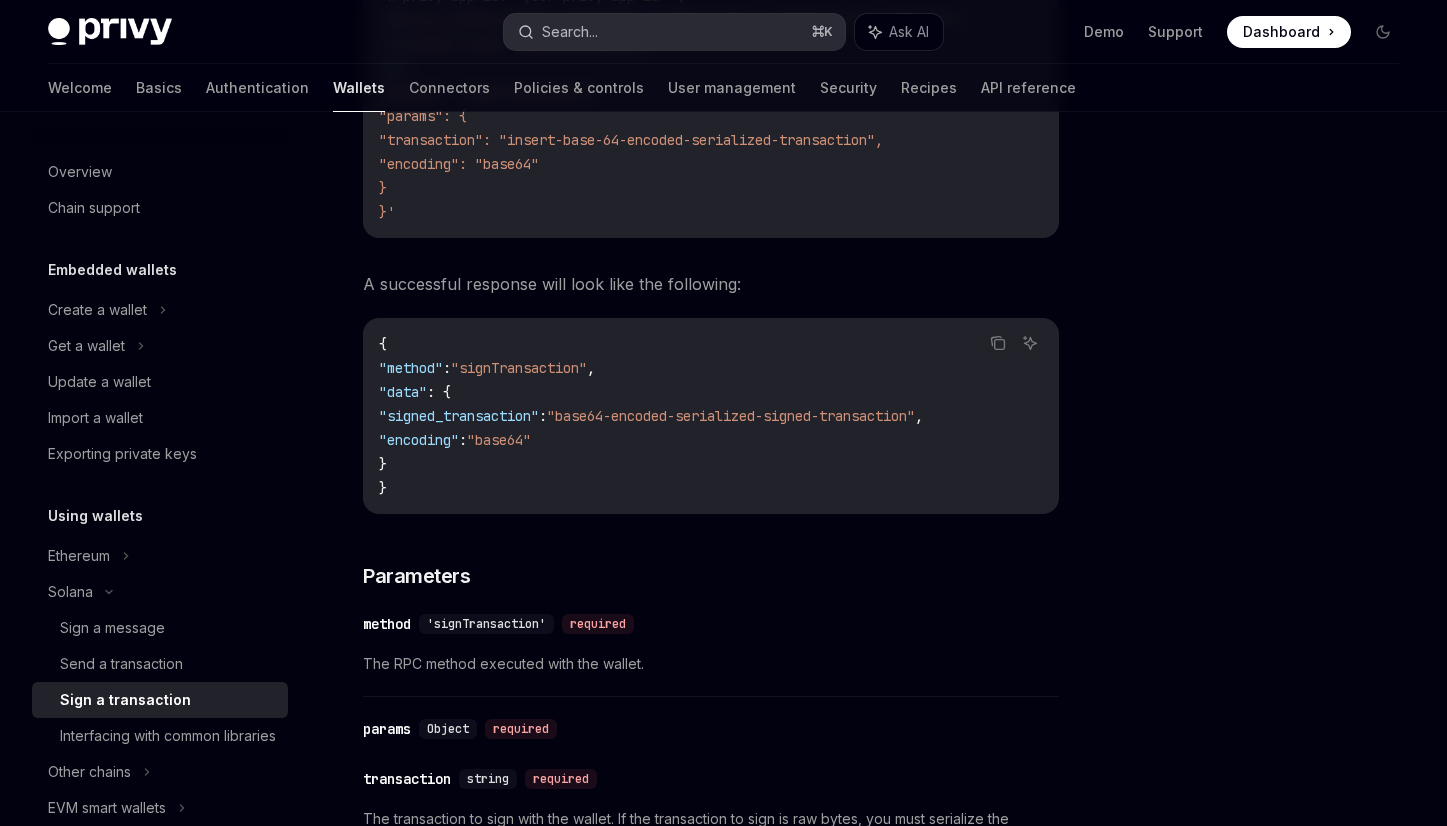 click on "Search... ⌘ K" at bounding box center (675, 32) 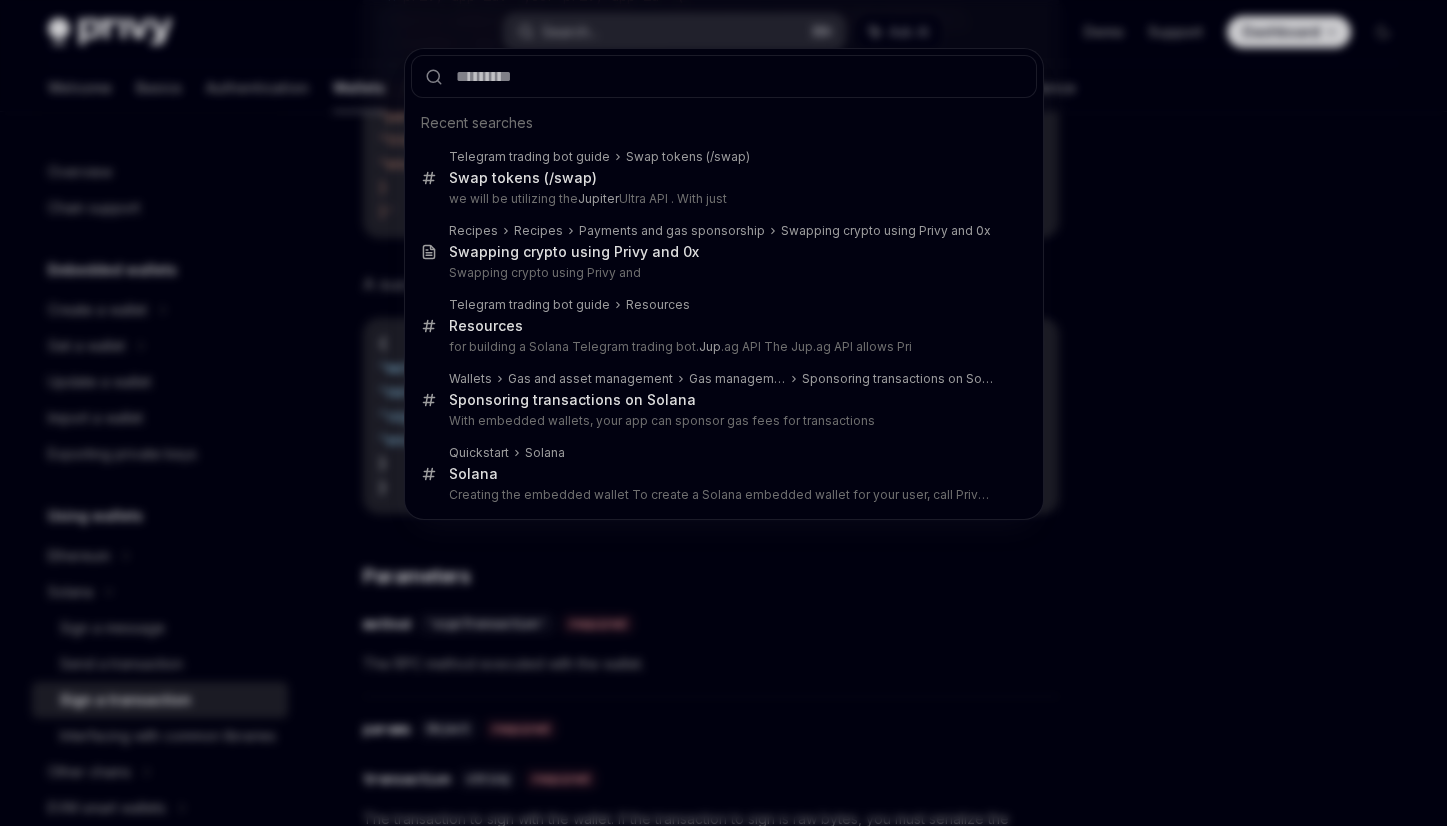 type on "*********" 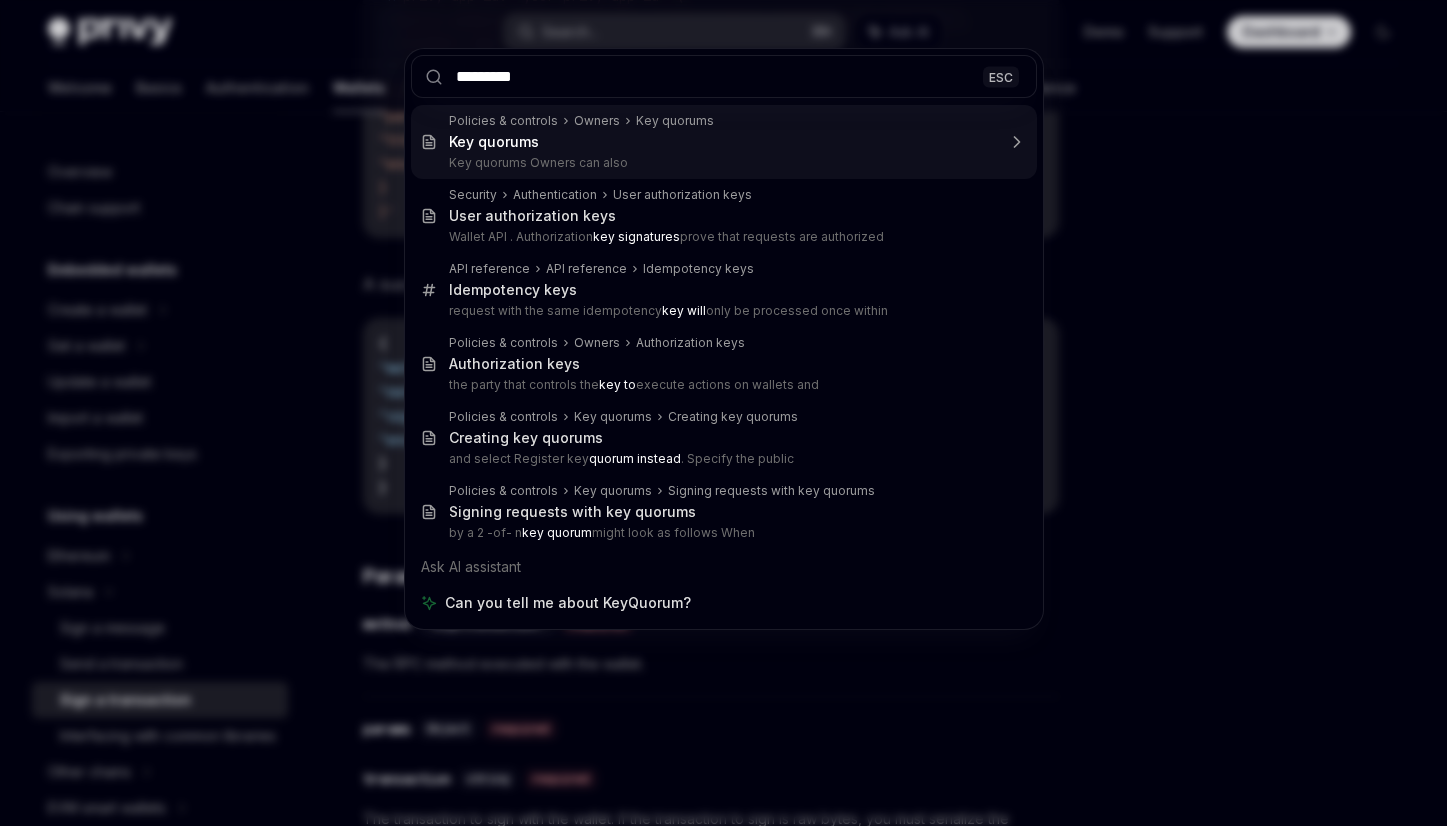 click on "Key quorums" at bounding box center [722, 142] 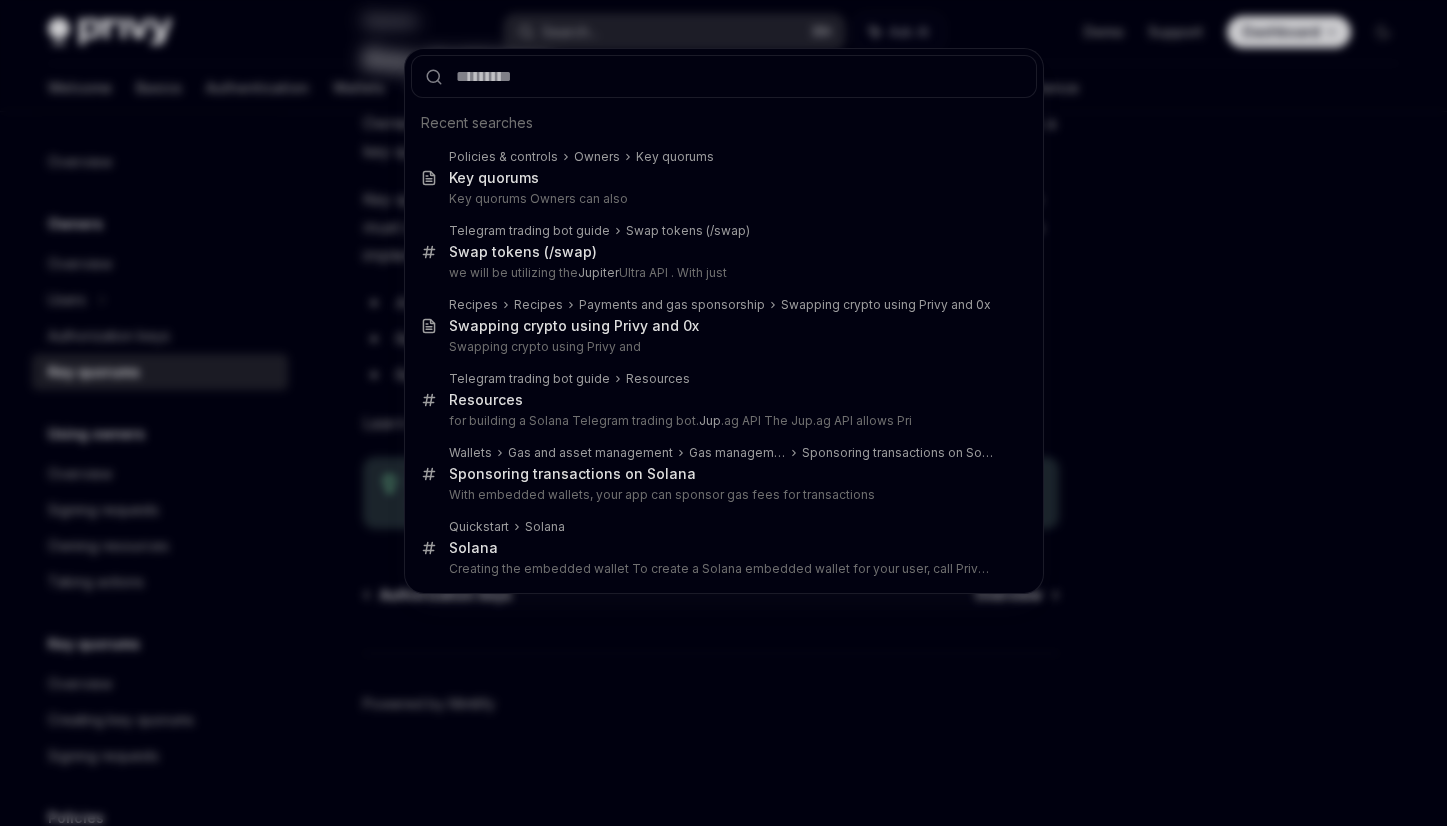 scroll, scrollTop: 0, scrollLeft: 0, axis: both 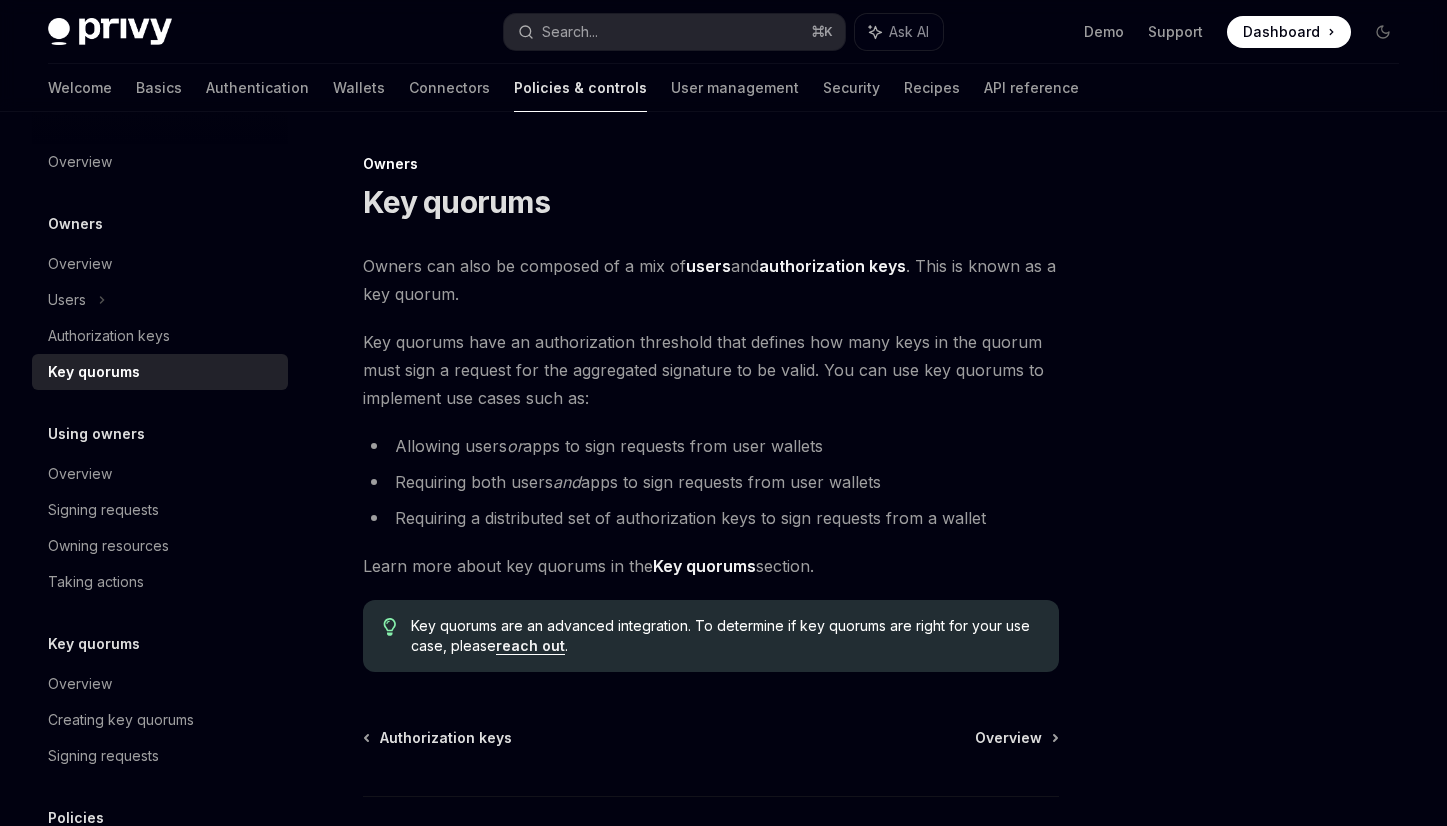 click on "Key quorums" at bounding box center (704, 566) 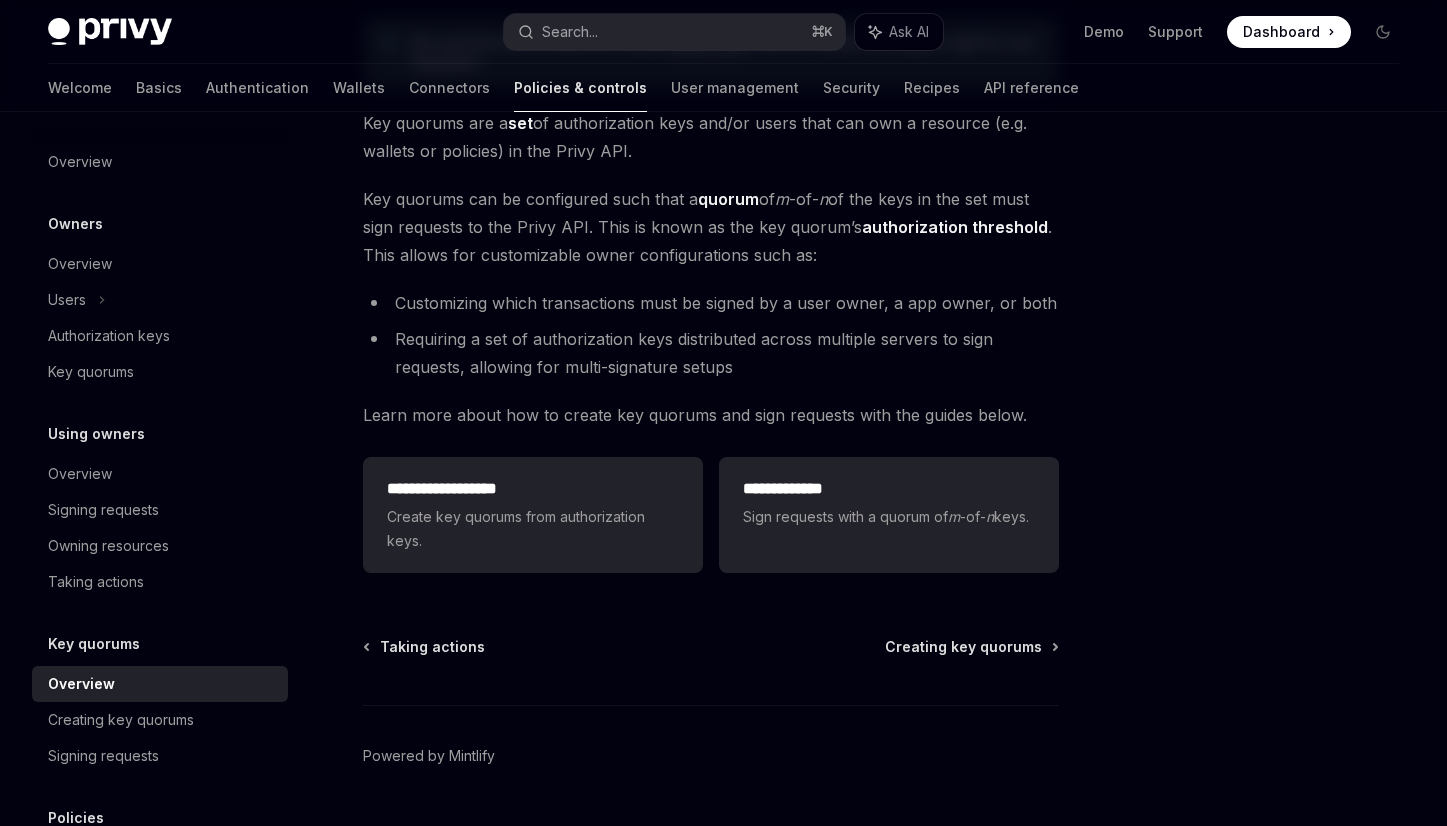 scroll, scrollTop: 236, scrollLeft: 0, axis: vertical 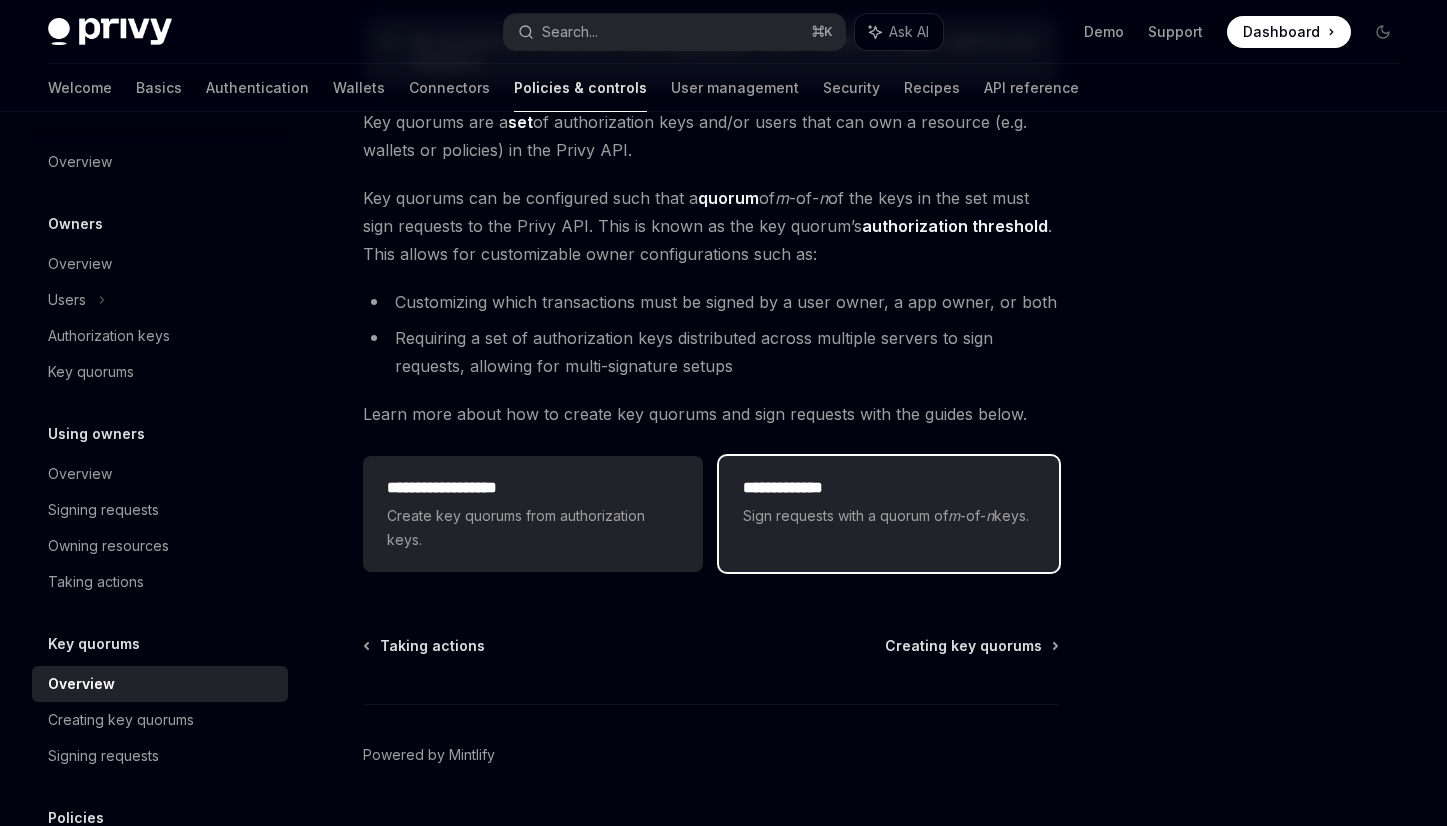 click on "Sign requests with a quorum of  m -of- n  keys." at bounding box center (889, 516) 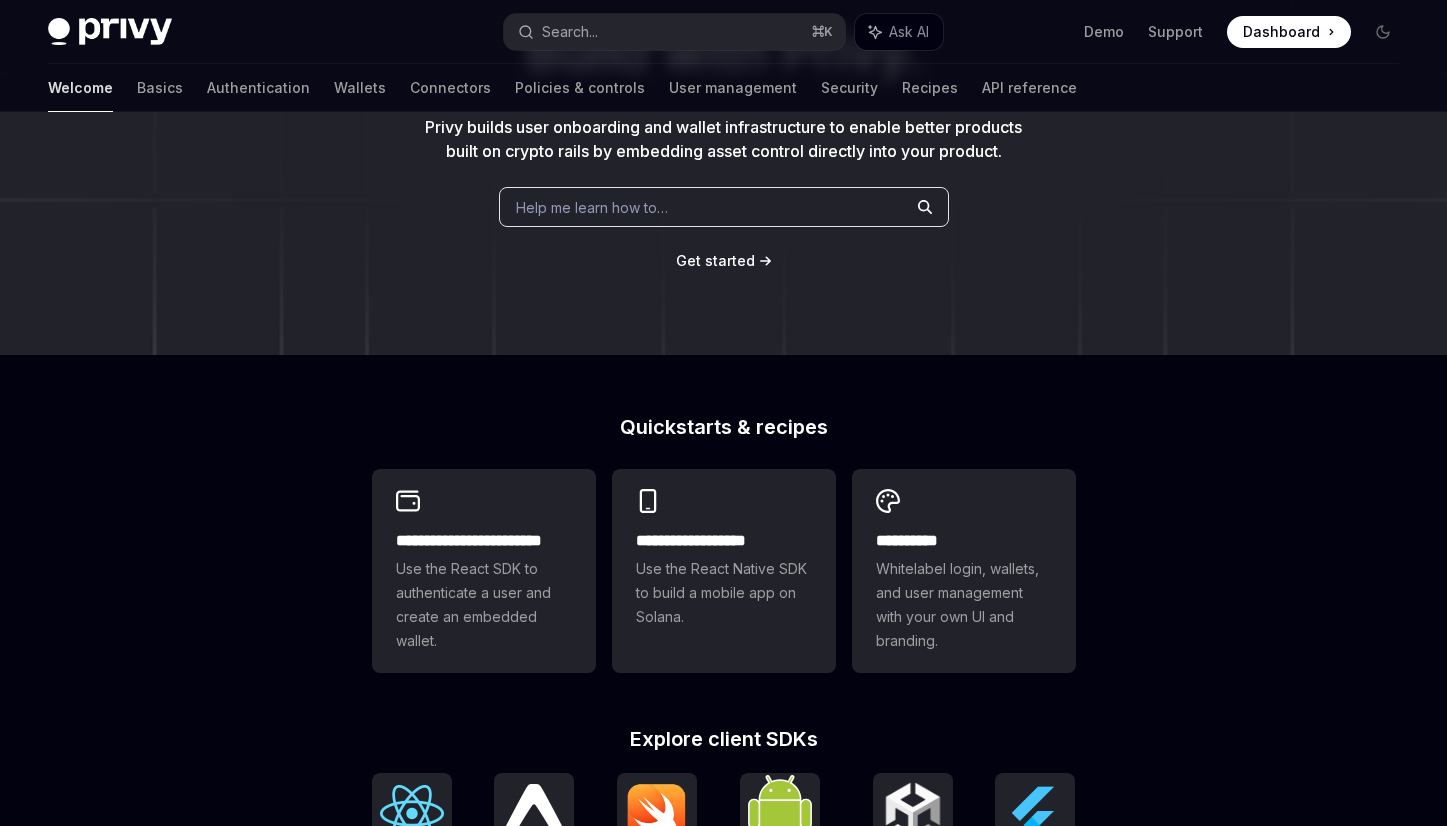 scroll, scrollTop: 144, scrollLeft: 0, axis: vertical 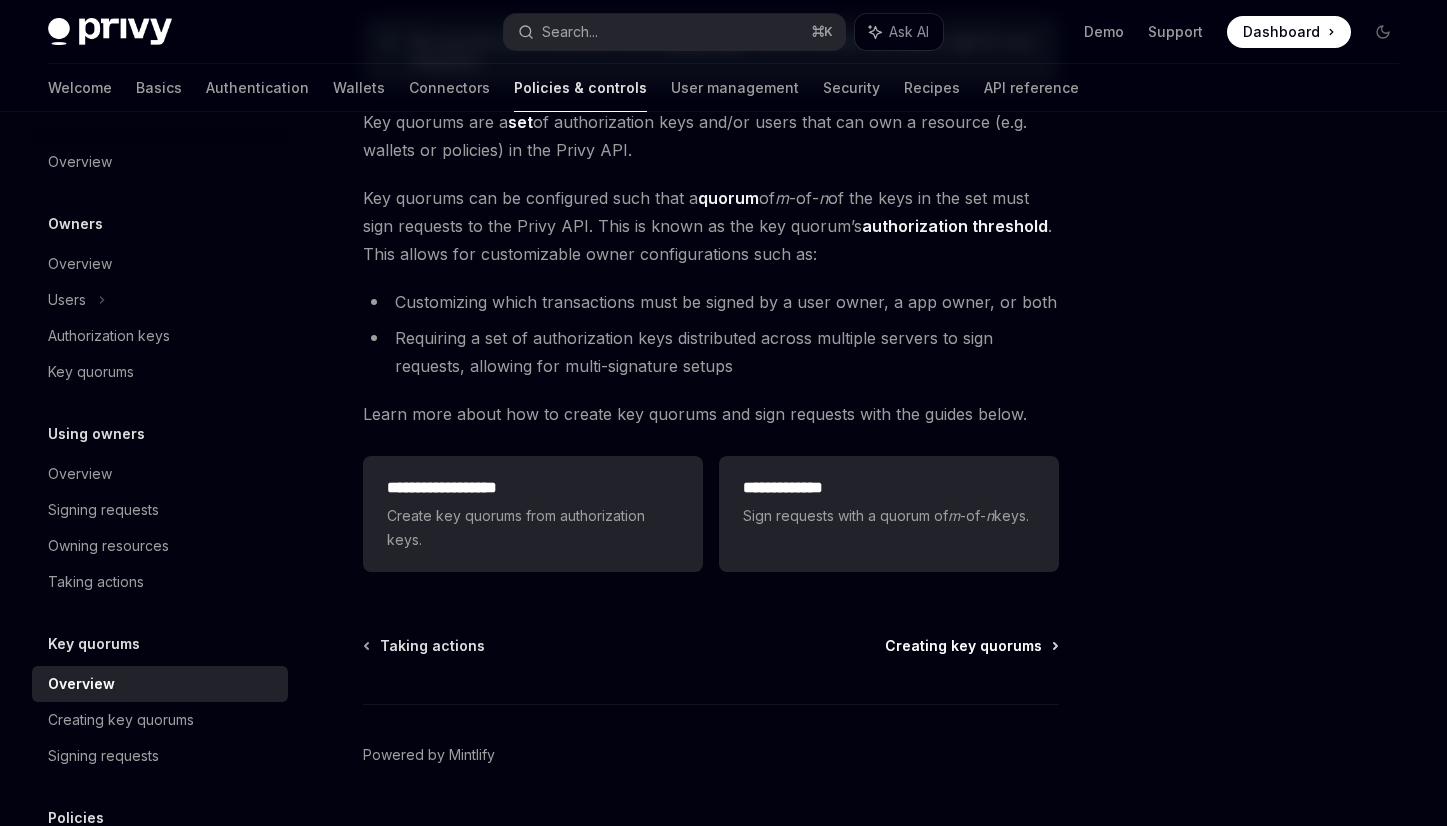 click on "Creating key quorums" at bounding box center (963, 646) 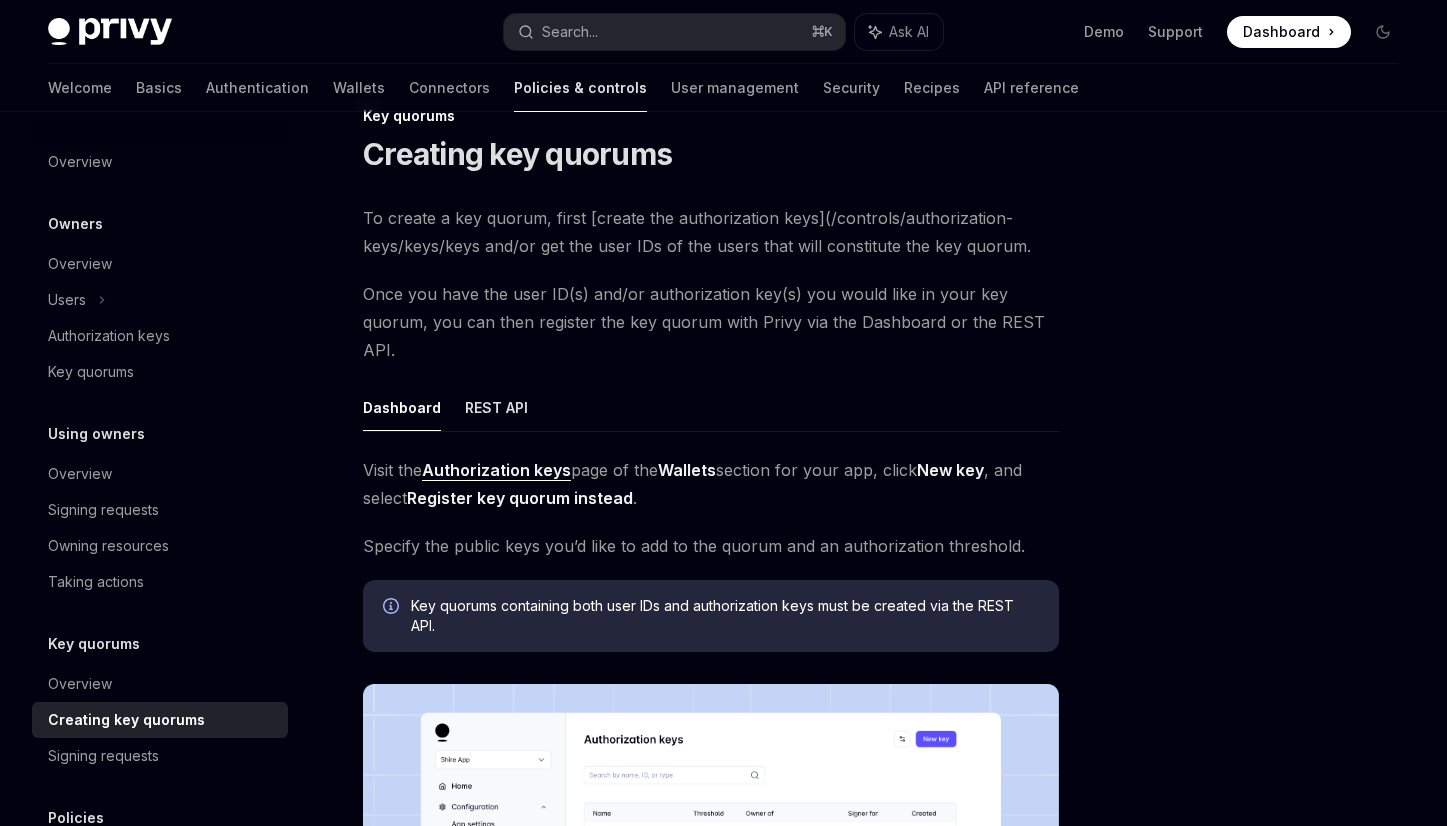 scroll, scrollTop: 0, scrollLeft: 0, axis: both 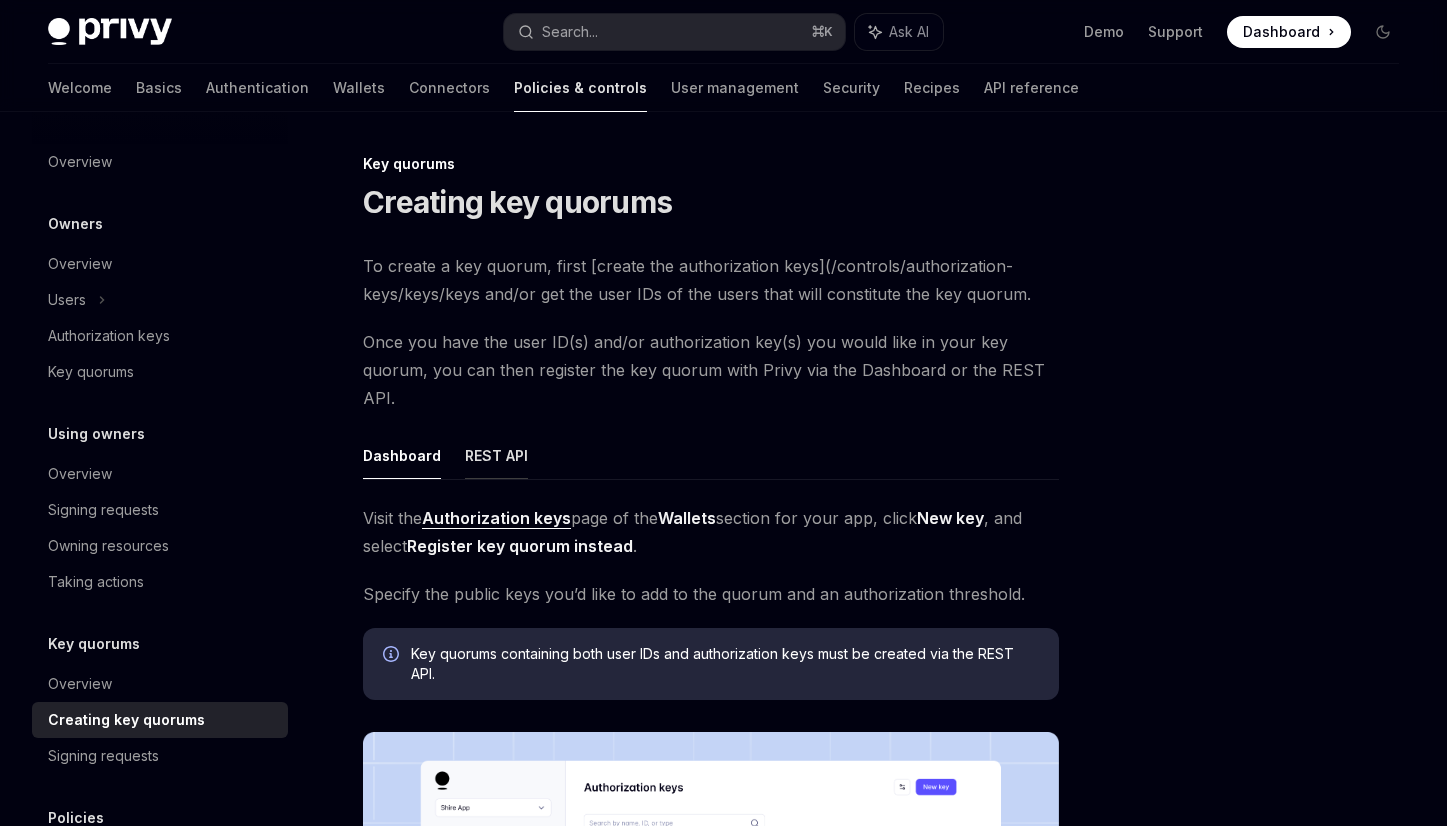 click on "REST API" at bounding box center (496, 455) 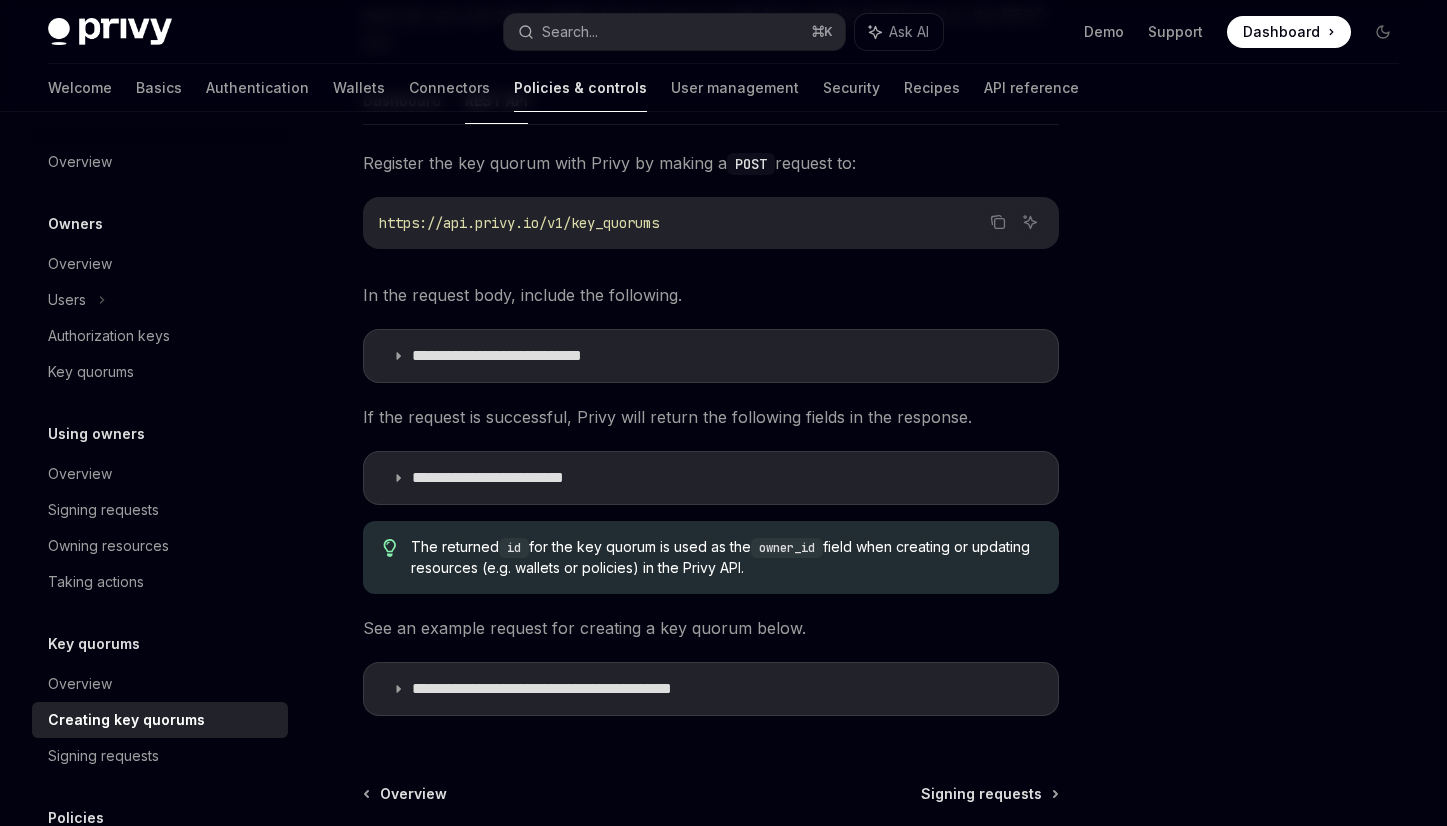 scroll, scrollTop: 525, scrollLeft: 0, axis: vertical 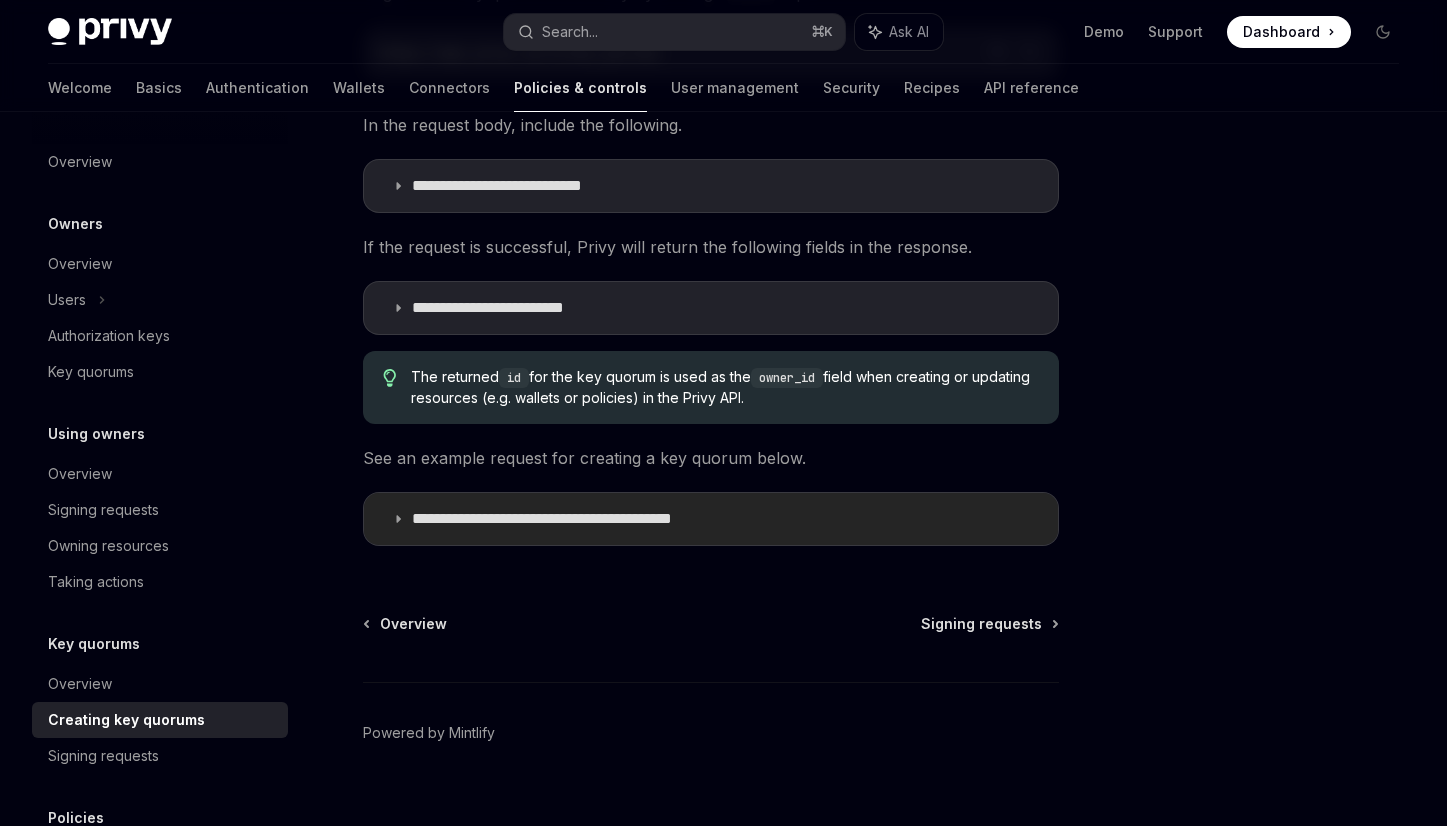click on "**********" at bounding box center (711, 519) 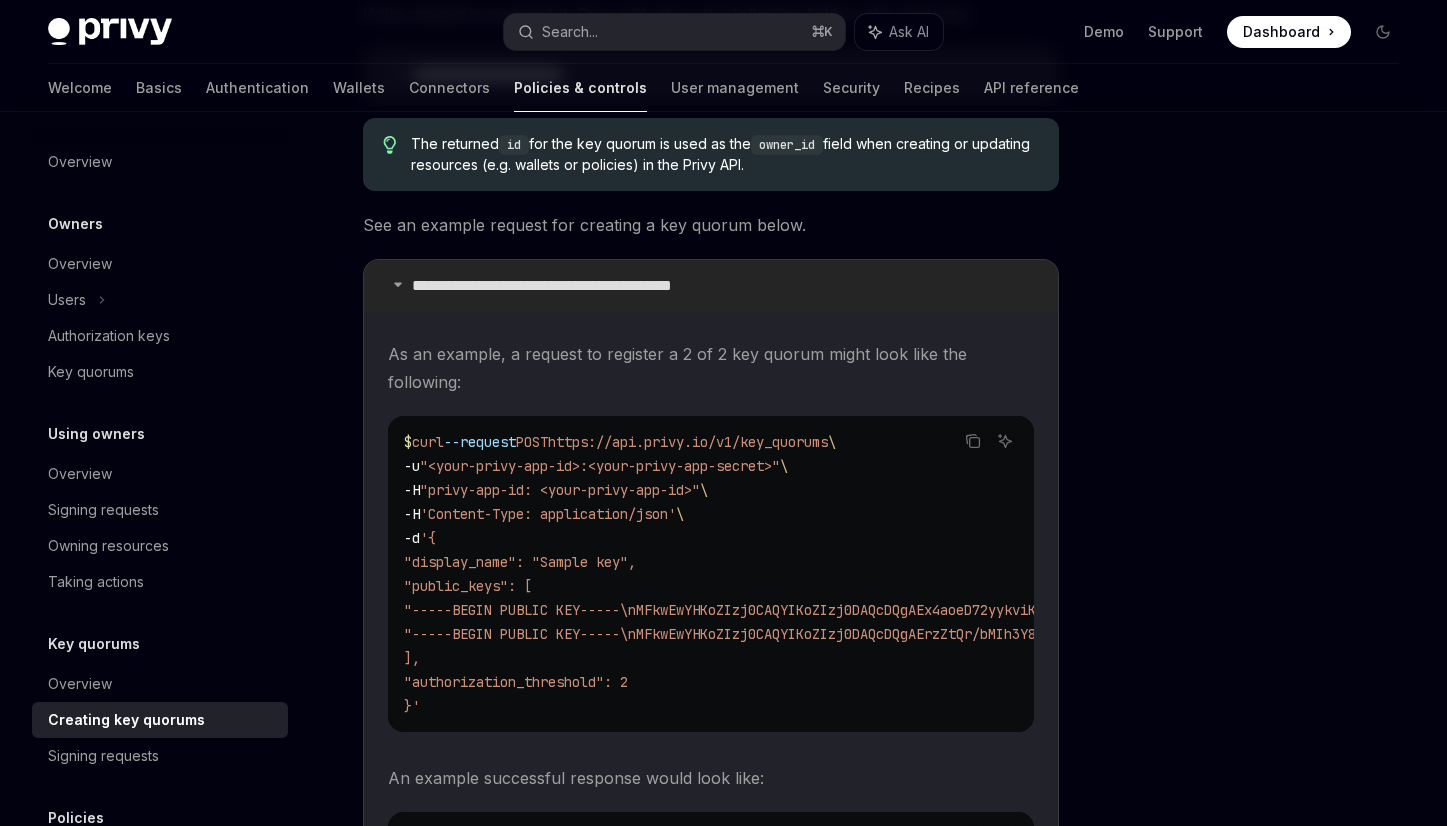 scroll, scrollTop: 924, scrollLeft: 0, axis: vertical 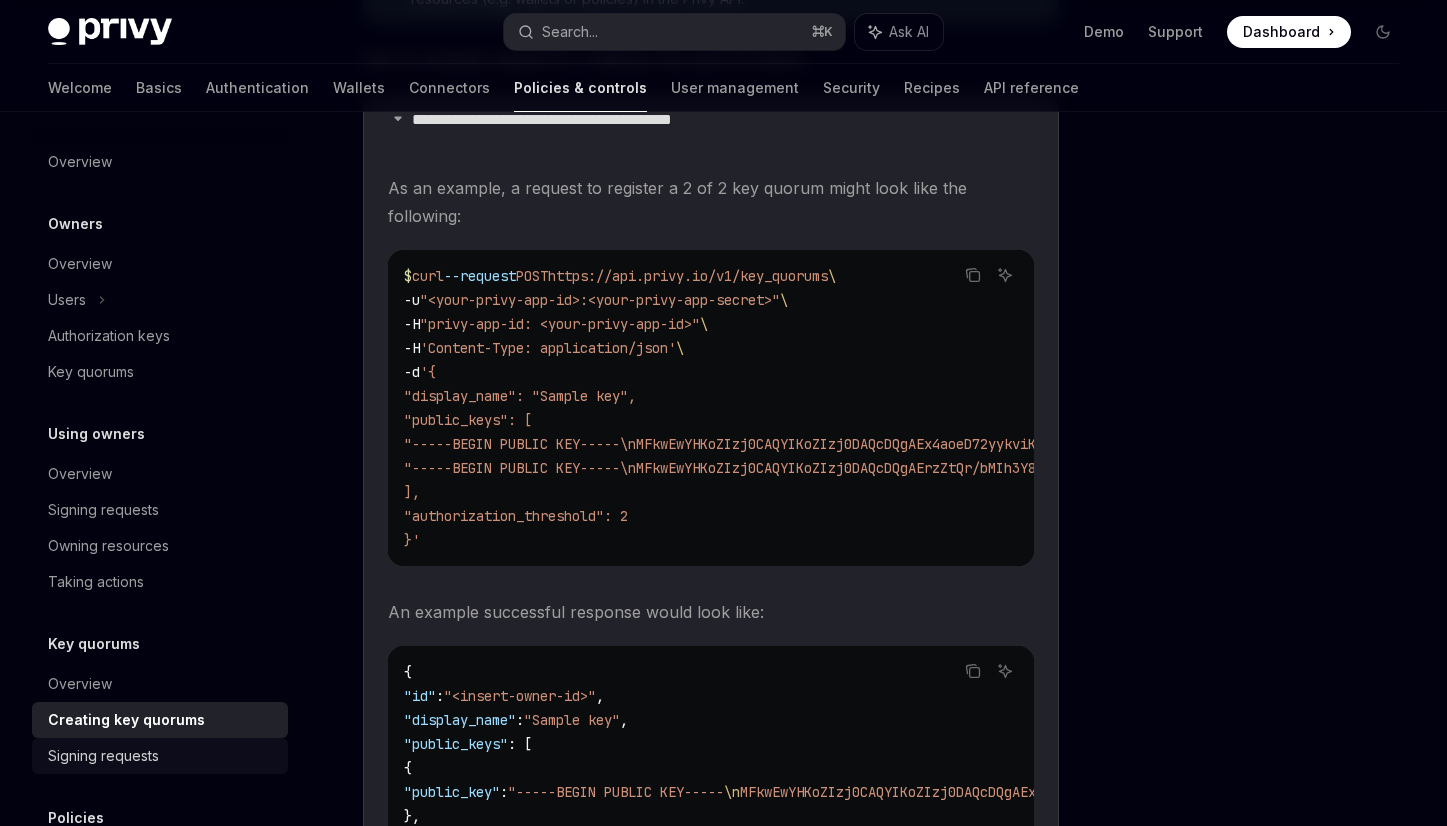 click on "Signing requests" at bounding box center (162, 756) 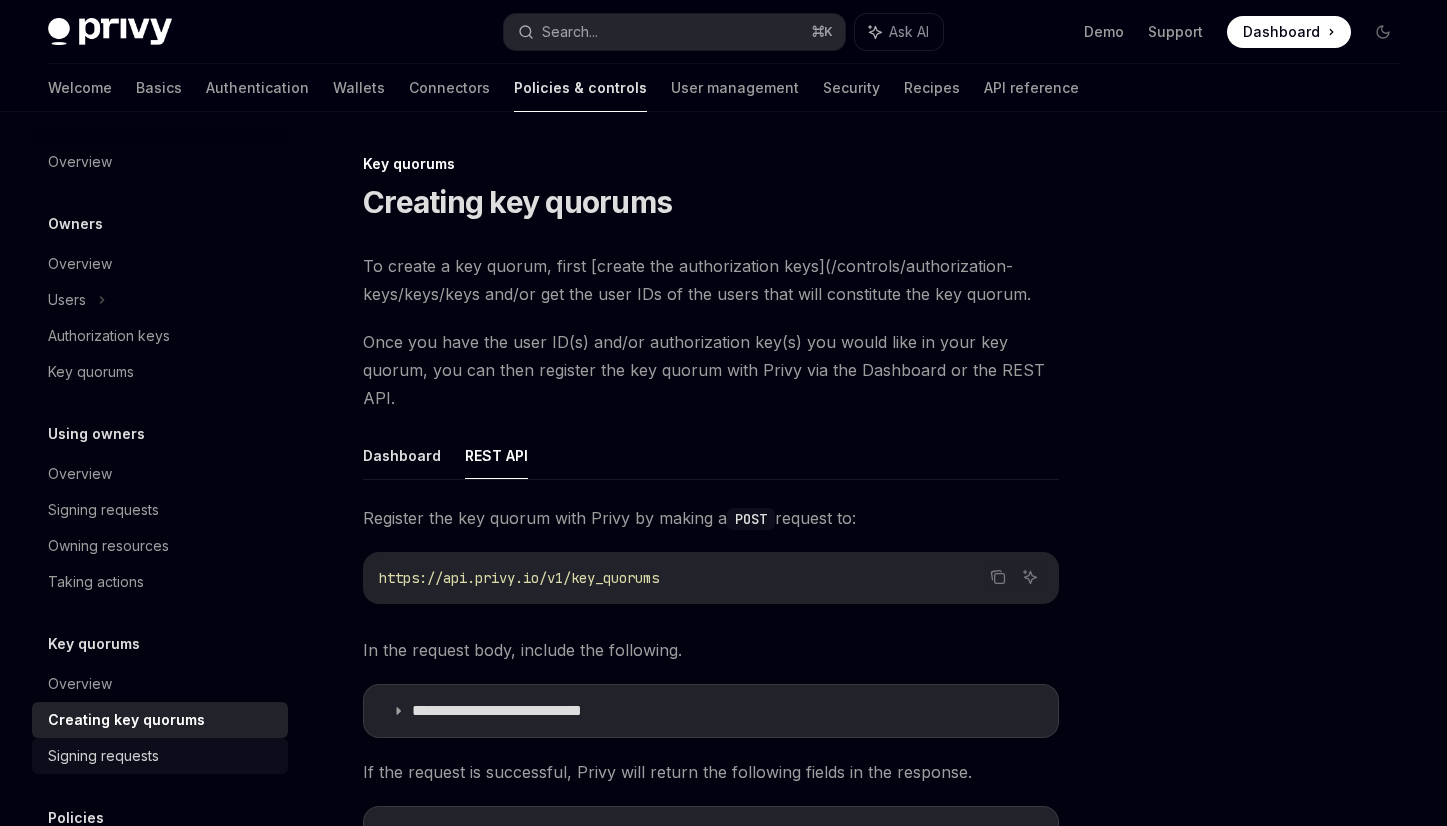 type on "*" 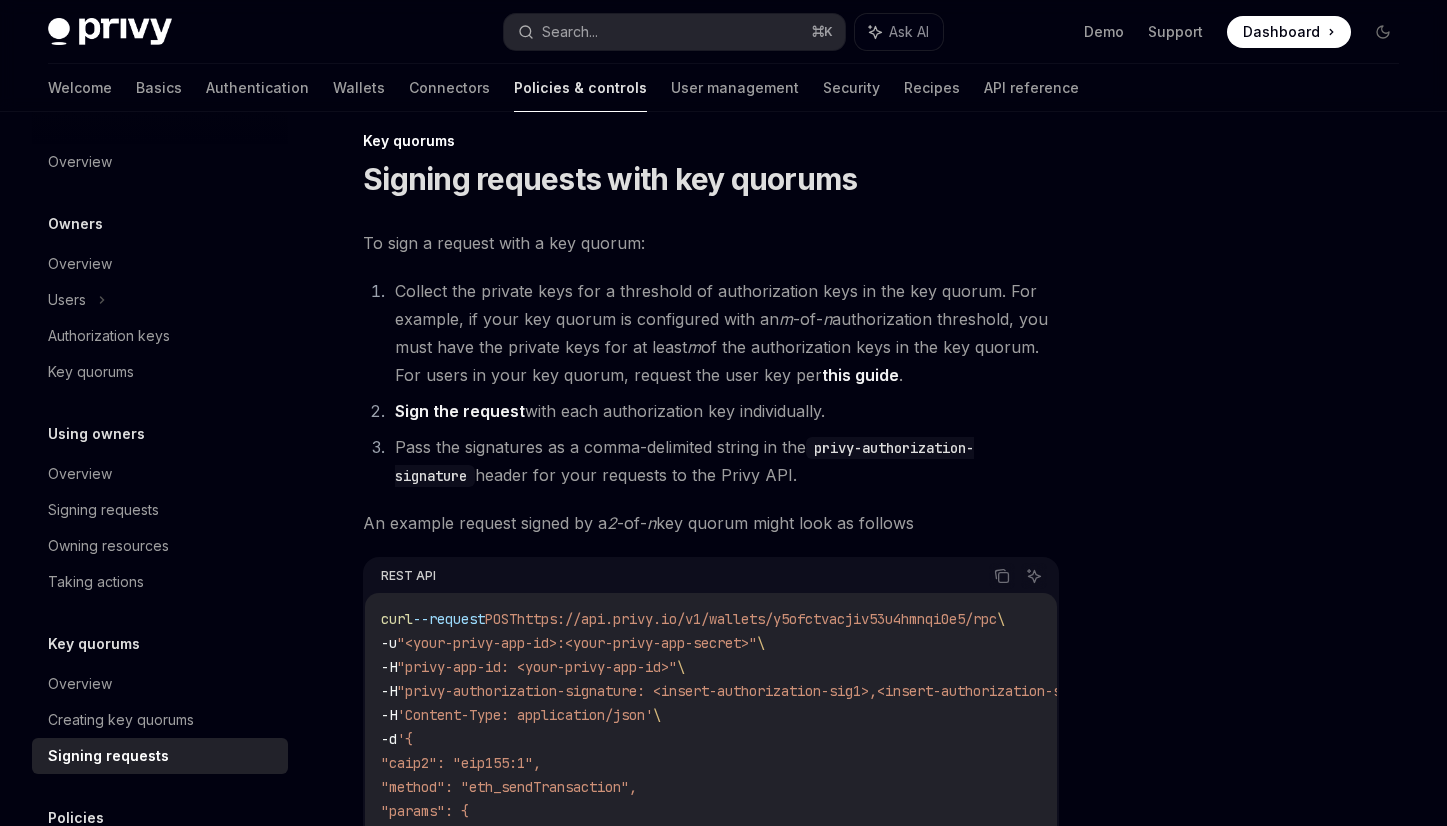 scroll, scrollTop: 26, scrollLeft: 0, axis: vertical 